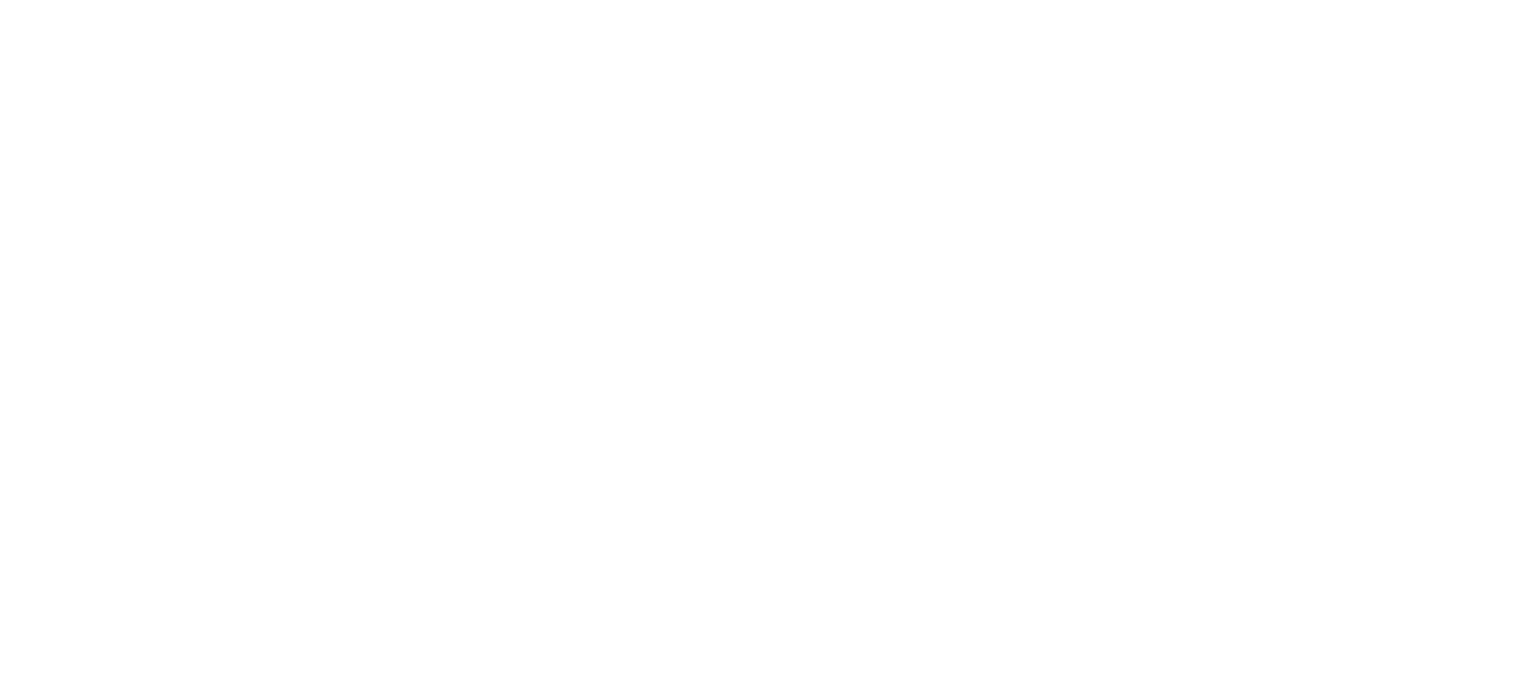 scroll, scrollTop: 0, scrollLeft: 0, axis: both 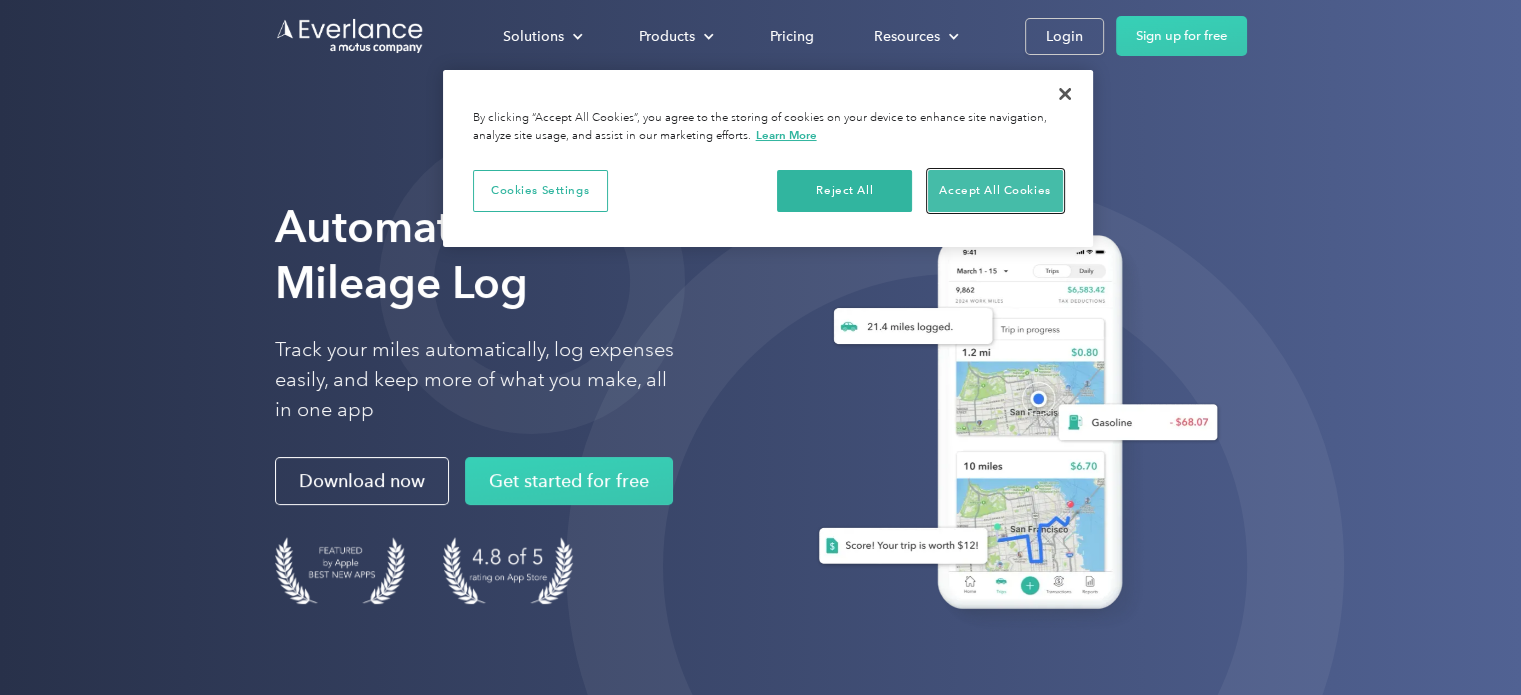 click on "Accept All Cookies" at bounding box center [995, 191] 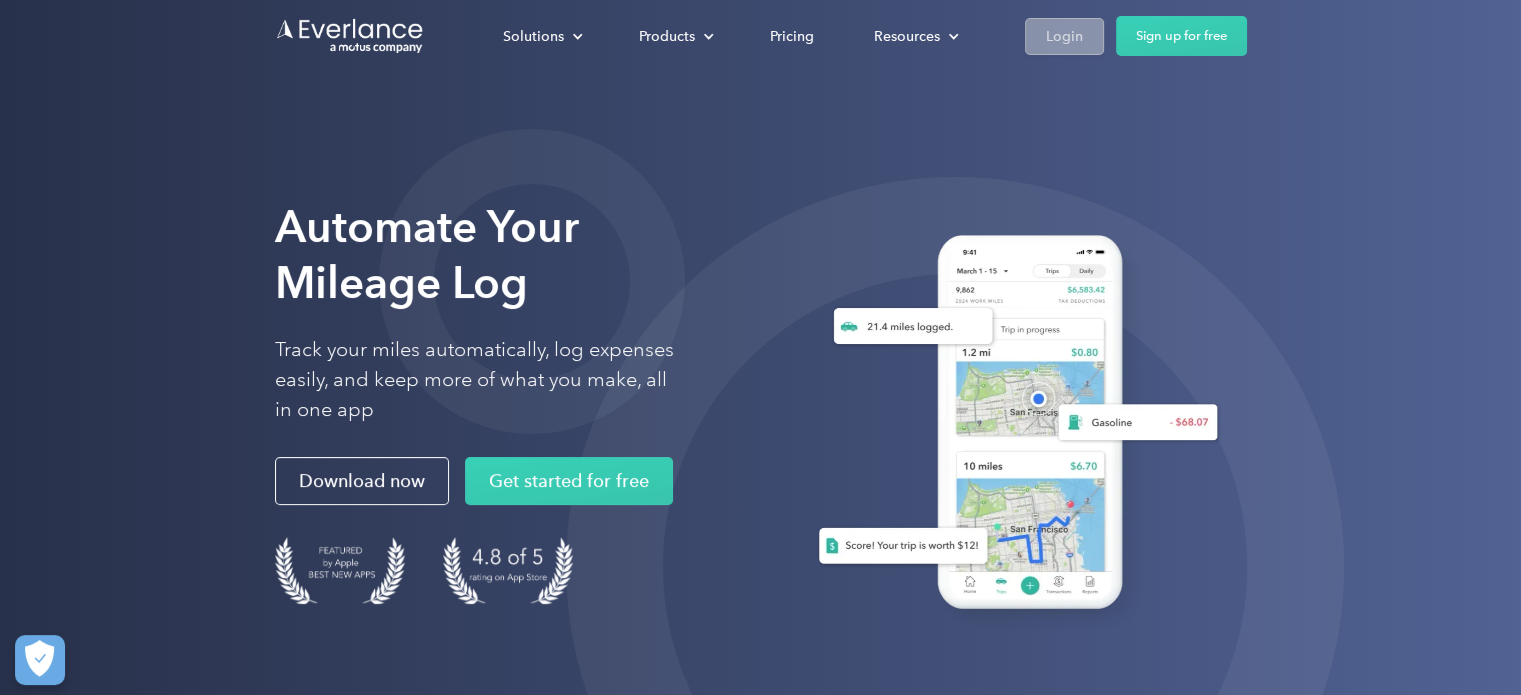 click on "Login" at bounding box center [1064, 36] 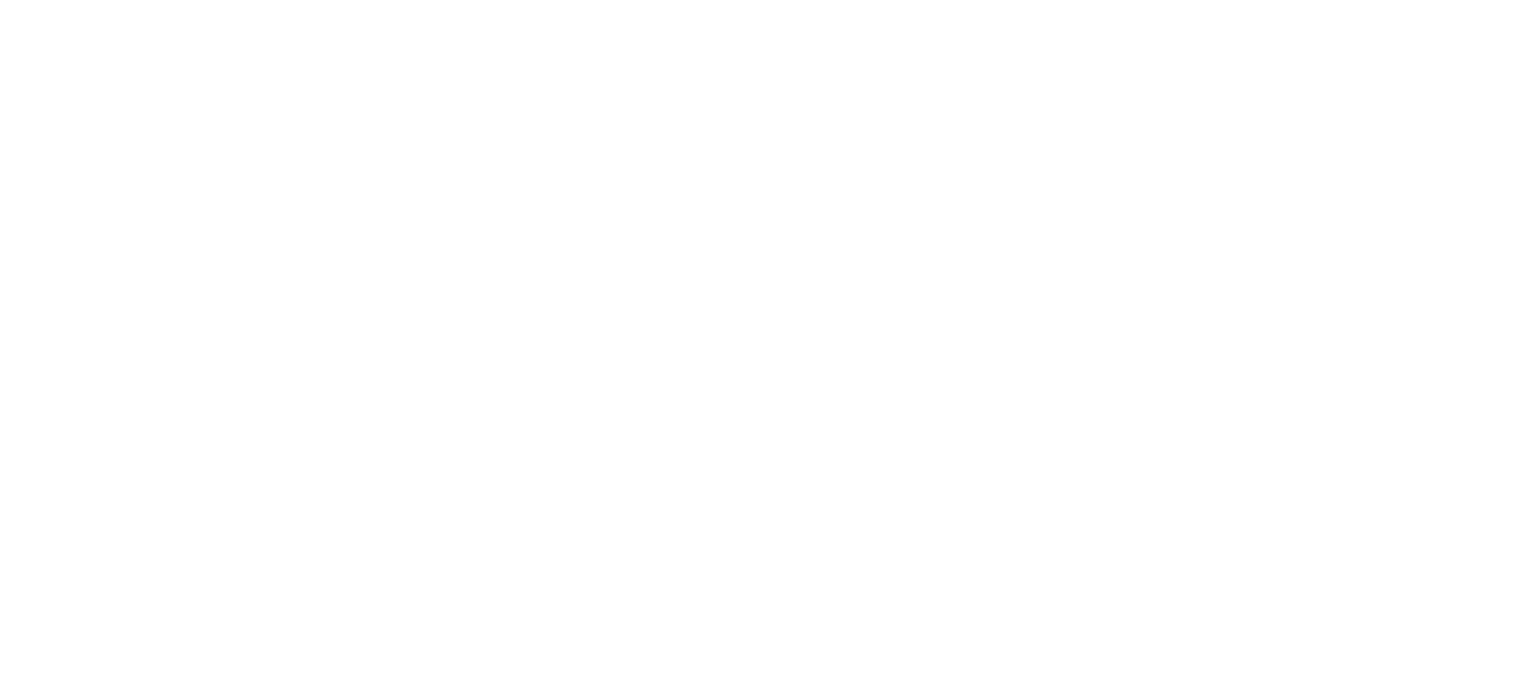 scroll, scrollTop: 0, scrollLeft: 0, axis: both 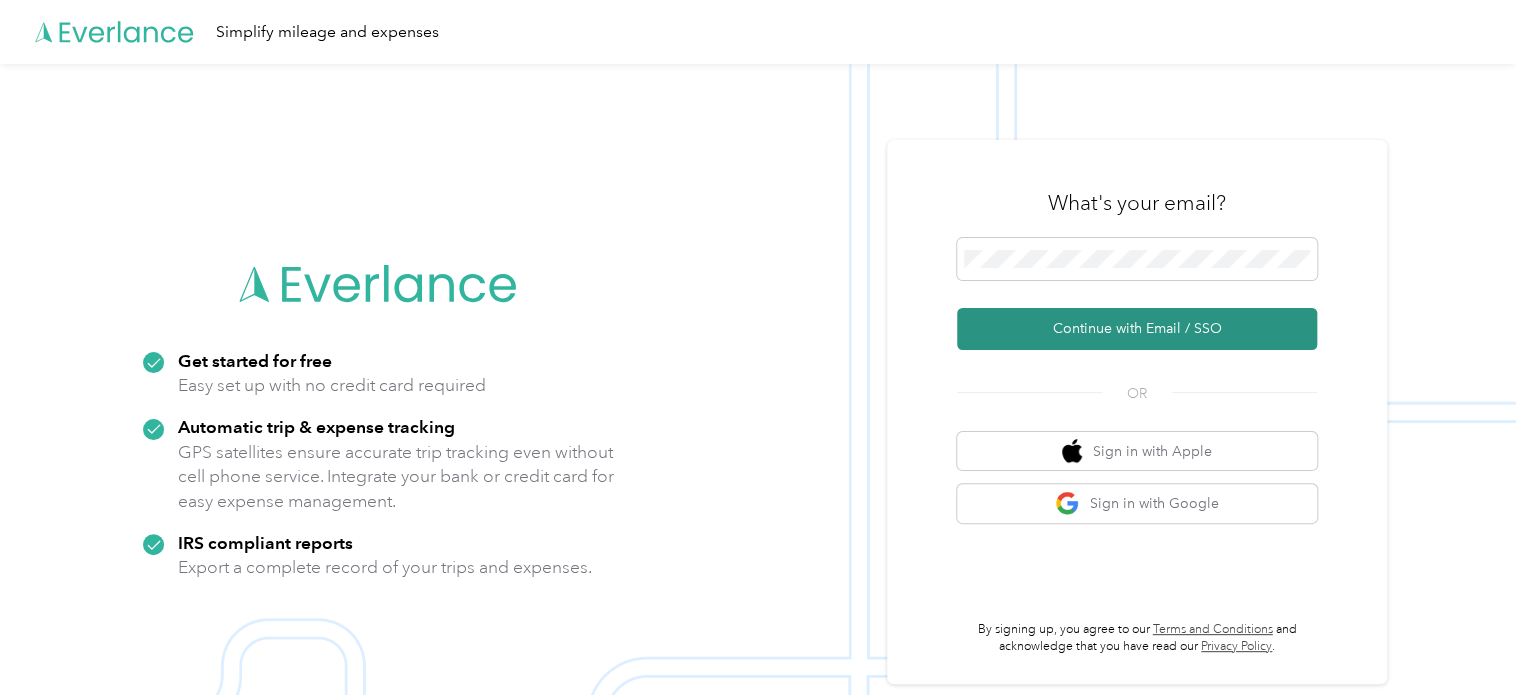 click on "Continue with Email / SSO" at bounding box center (1137, 329) 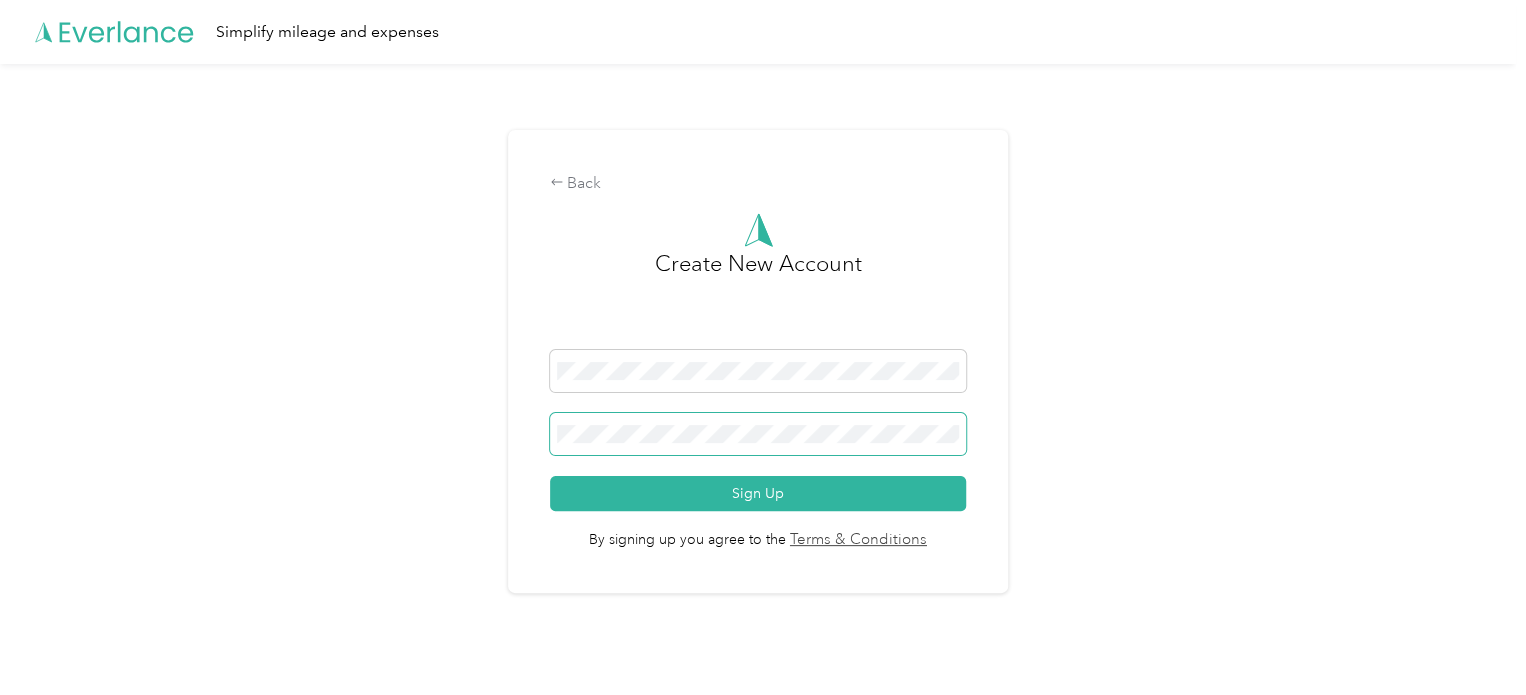 click at bounding box center [758, 434] 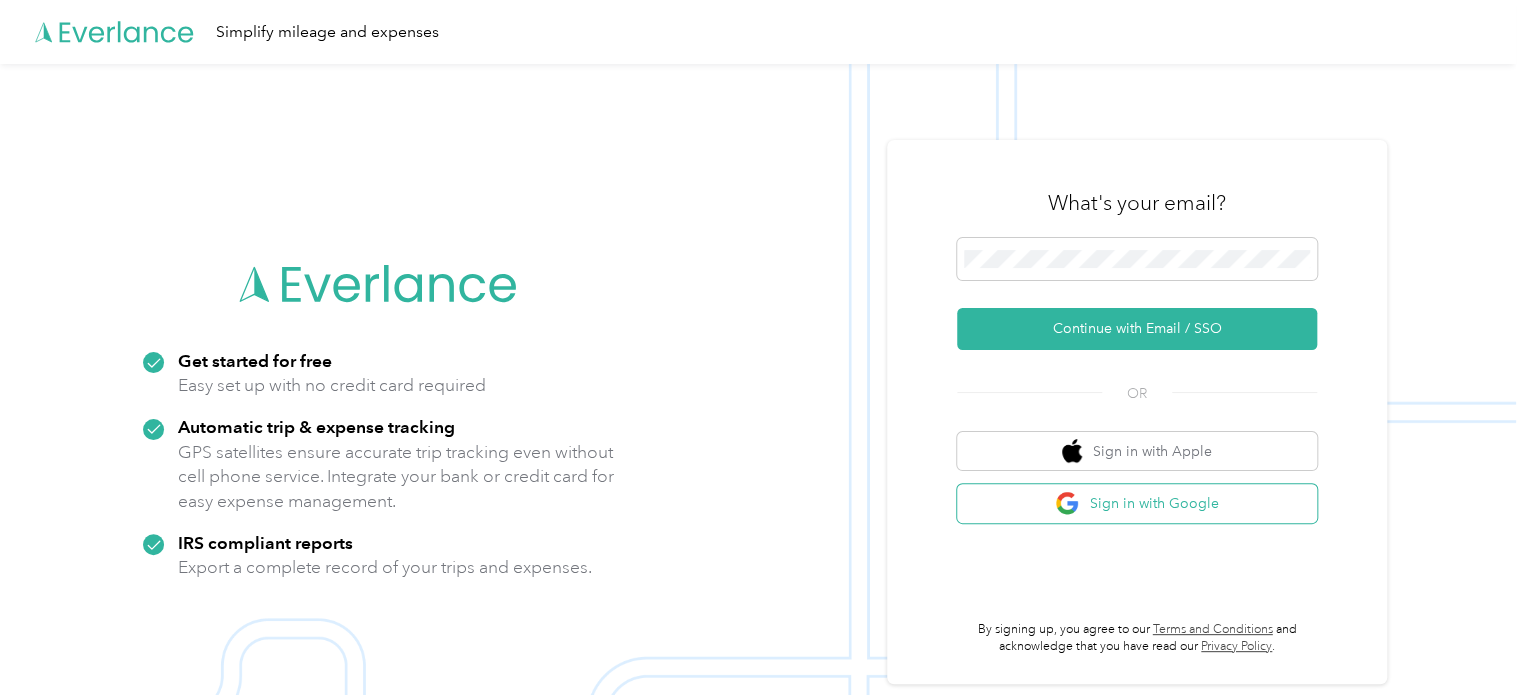 click on "Sign in with Google" at bounding box center [1137, 503] 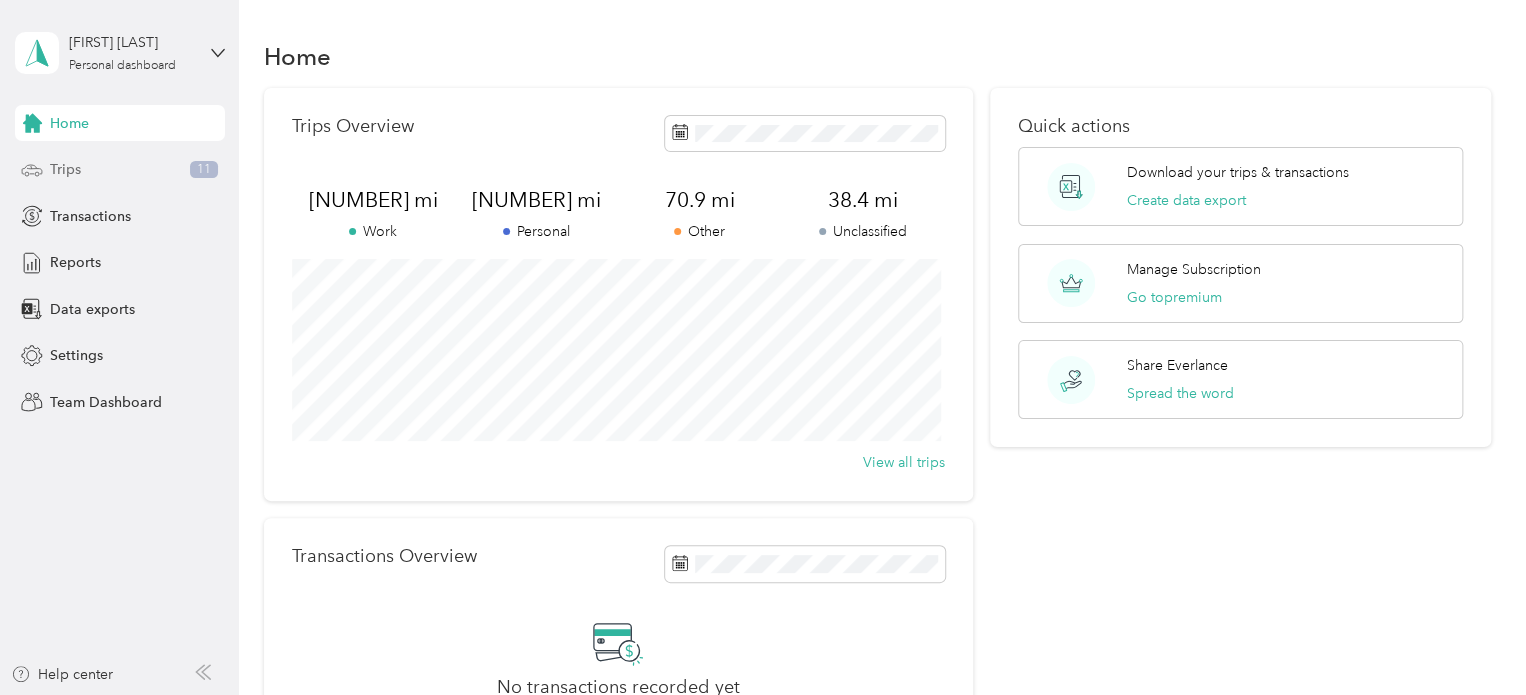 click on "Trips 11" at bounding box center (120, 170) 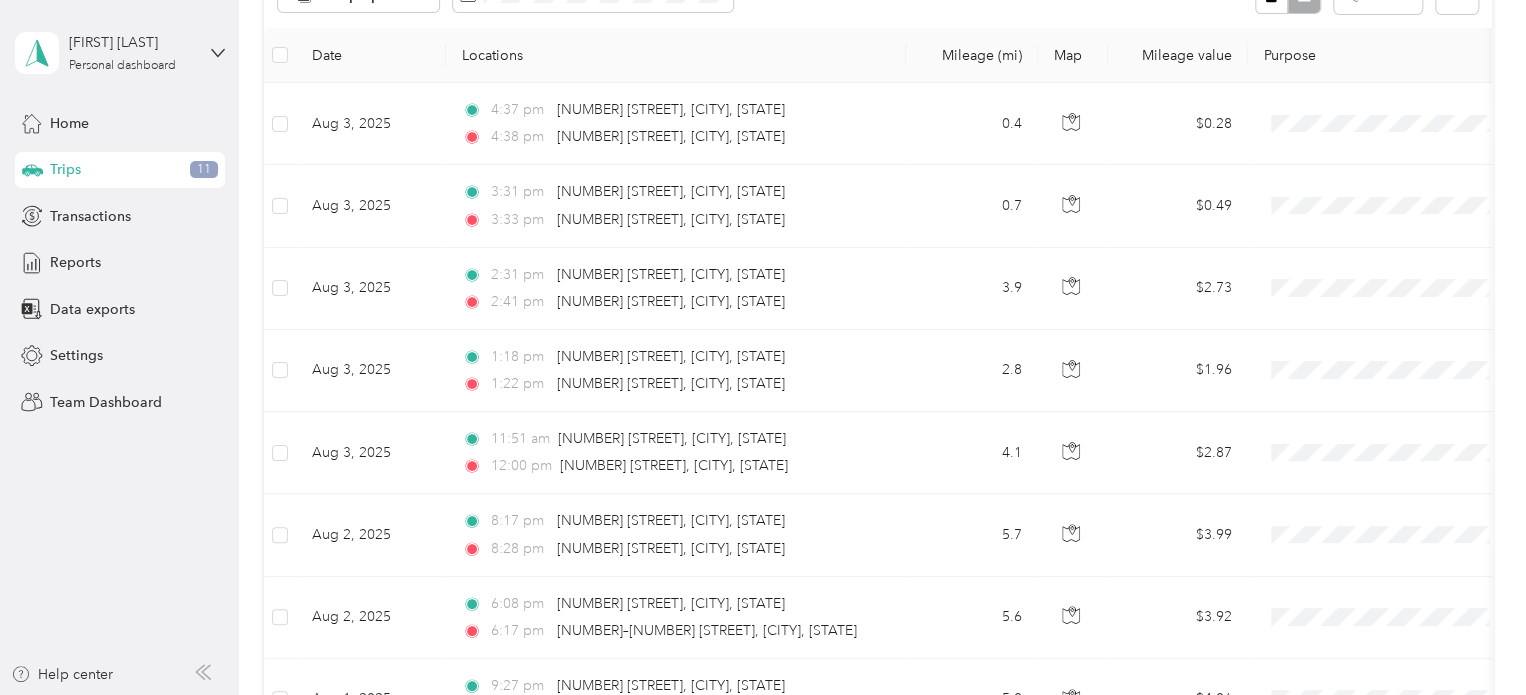 scroll, scrollTop: 0, scrollLeft: 0, axis: both 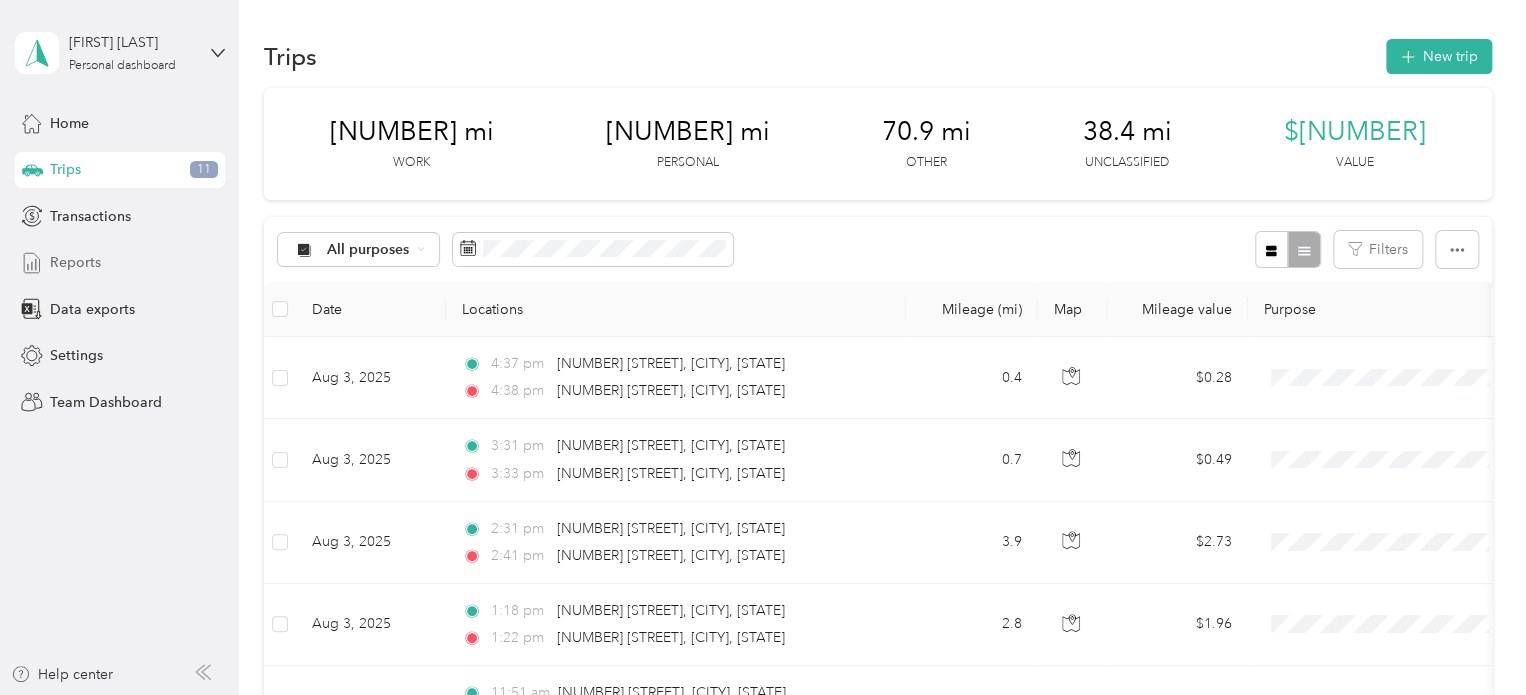 click on "Reports" at bounding box center [75, 262] 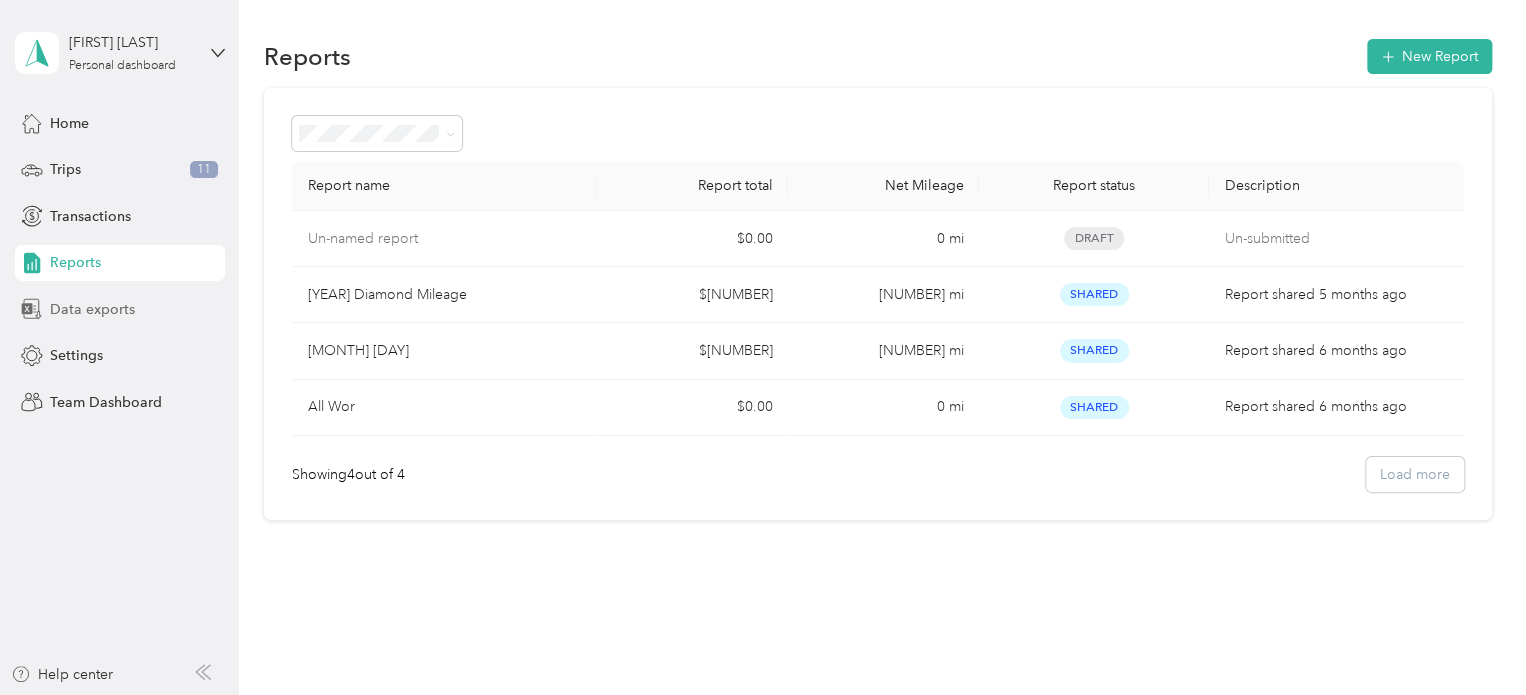 click on "Data exports" at bounding box center [92, 309] 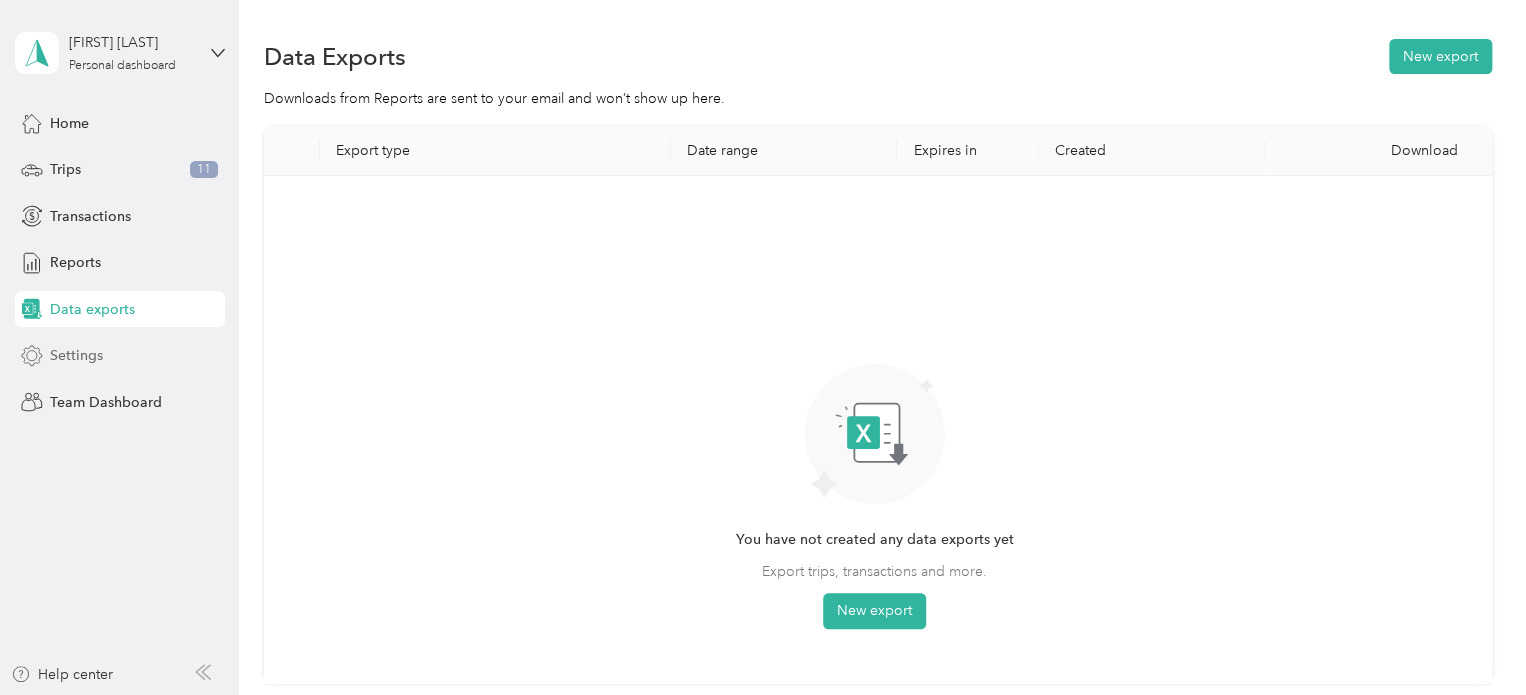 click on "Settings" at bounding box center (76, 355) 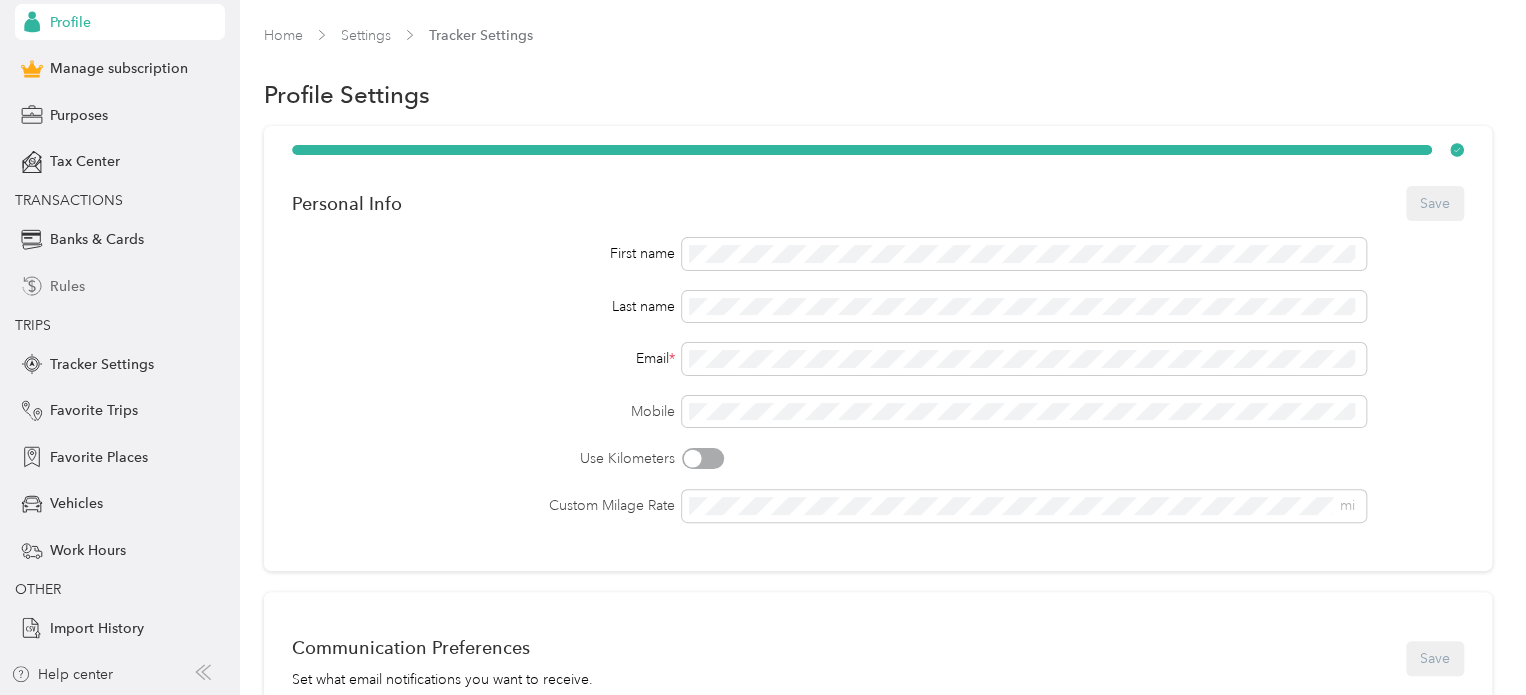 scroll, scrollTop: 0, scrollLeft: 0, axis: both 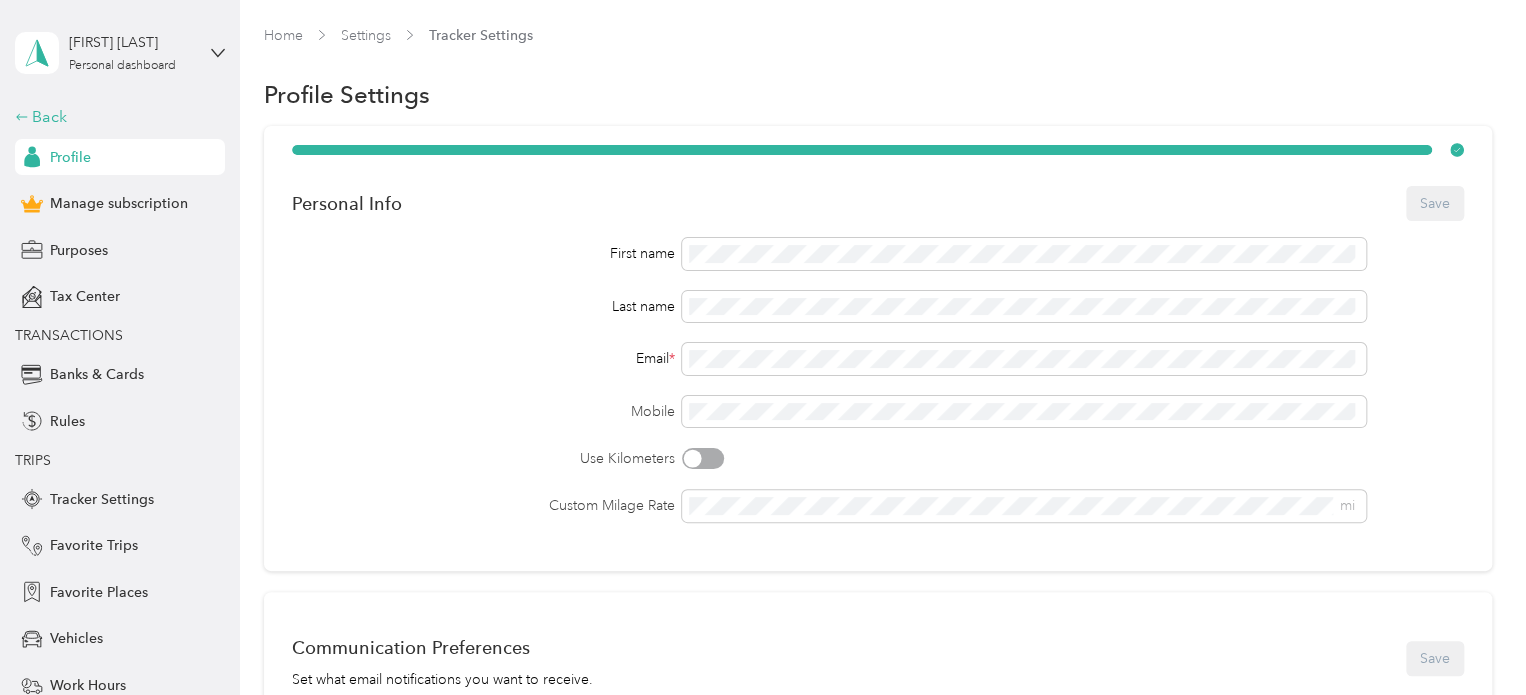 click on "Back" at bounding box center (115, 117) 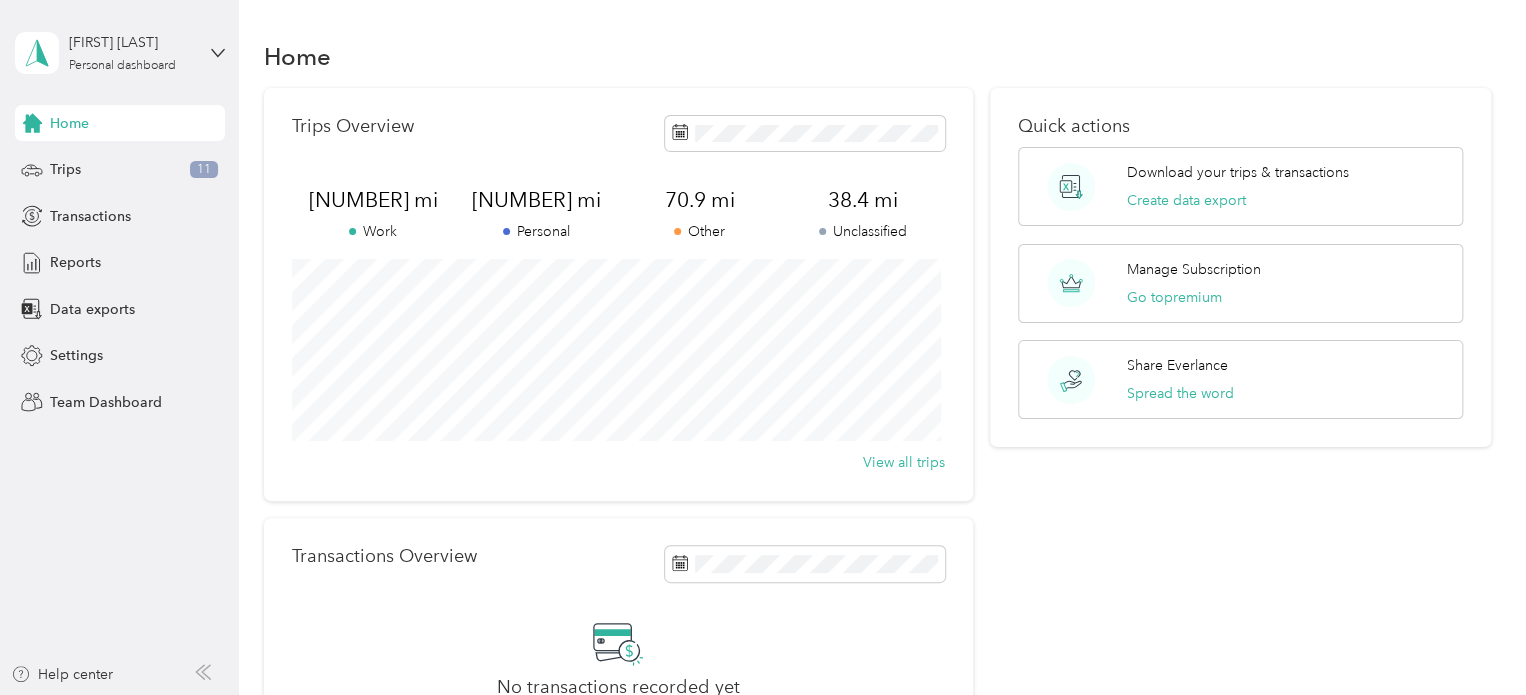 click on "[FIRST] [LAST] Personal dashboard" at bounding box center [120, 53] 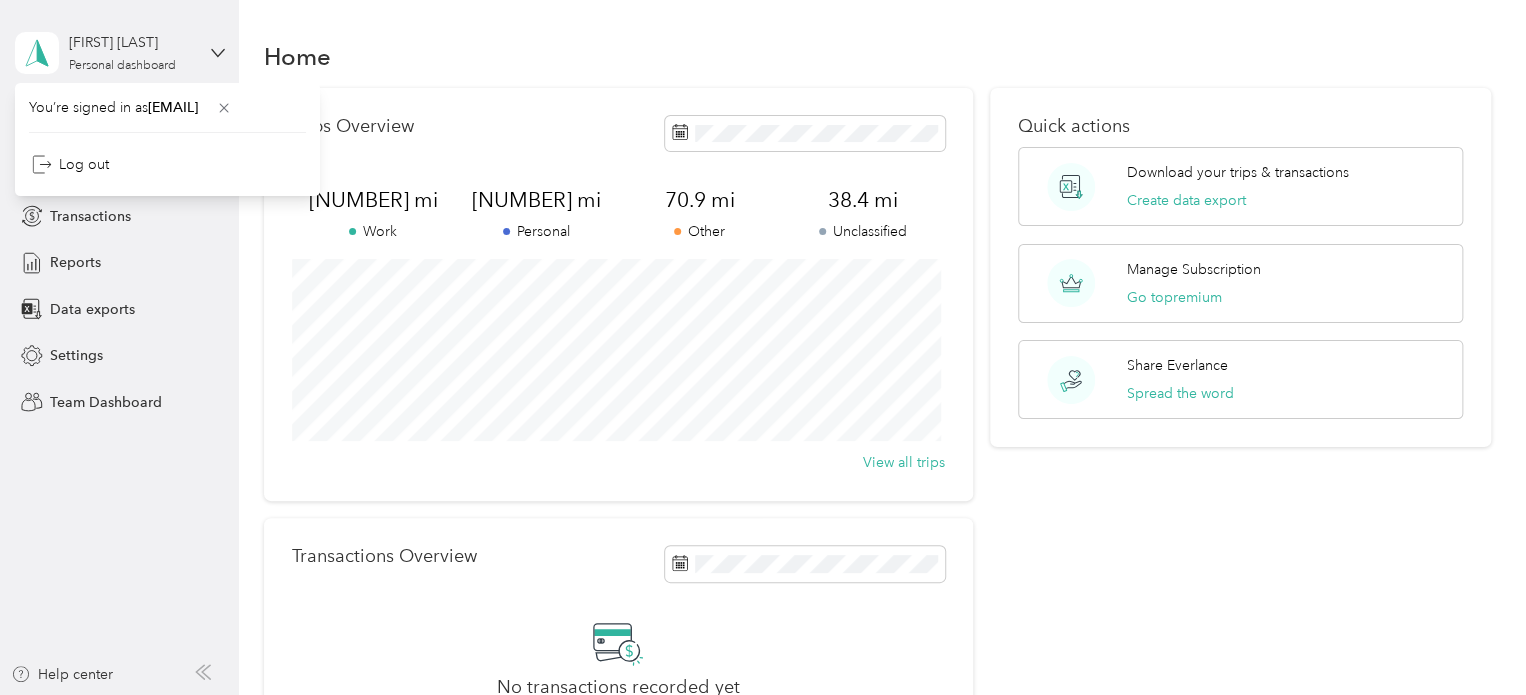click on "[FIRST] [LAST] Personal dashboard" at bounding box center (120, 53) 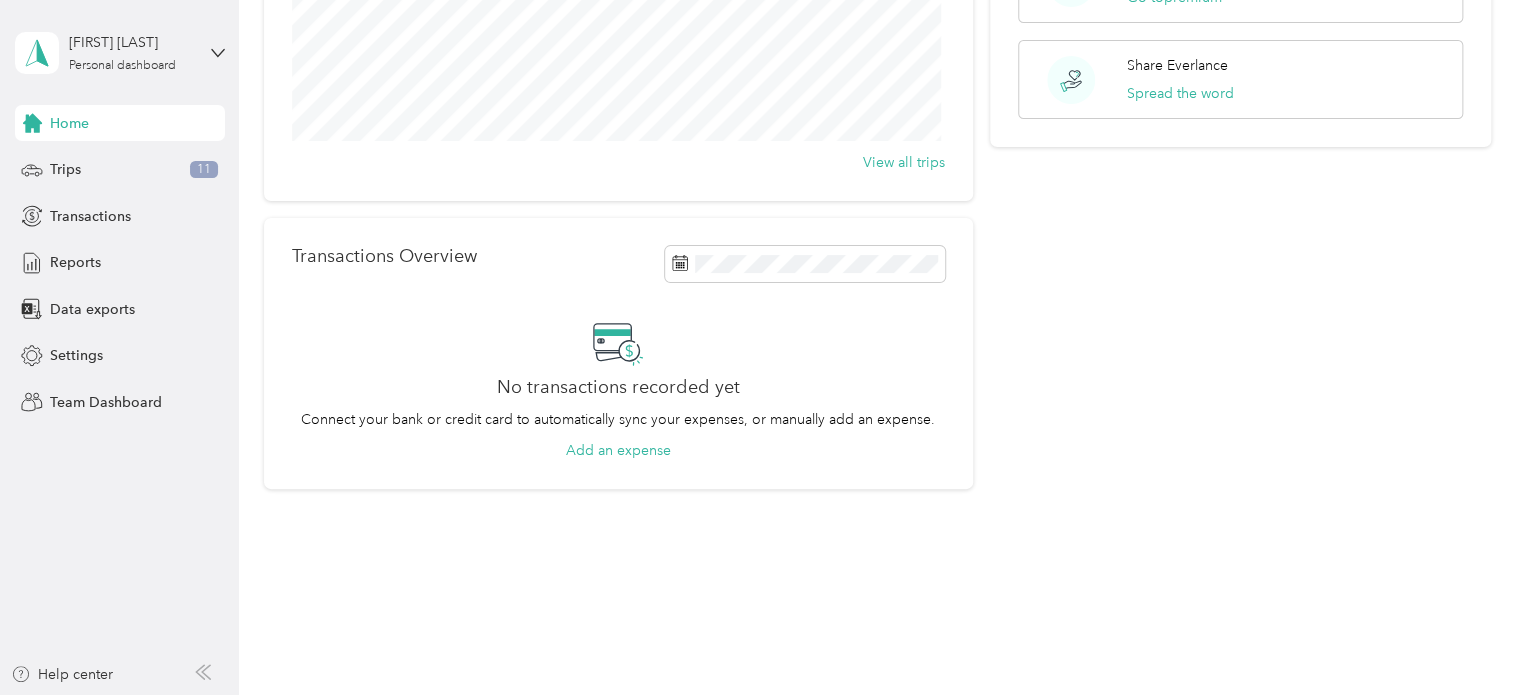 scroll, scrollTop: 0, scrollLeft: 0, axis: both 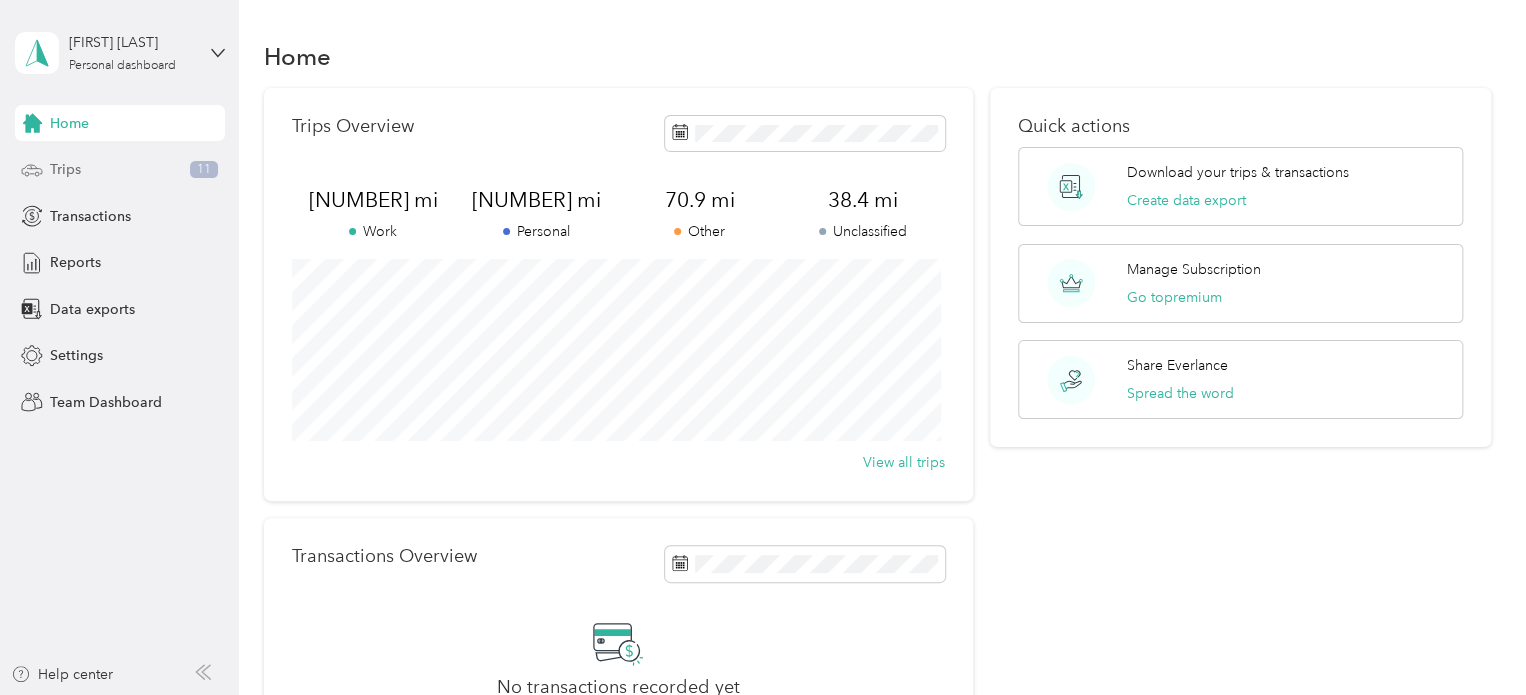 click on "Trips" at bounding box center (65, 169) 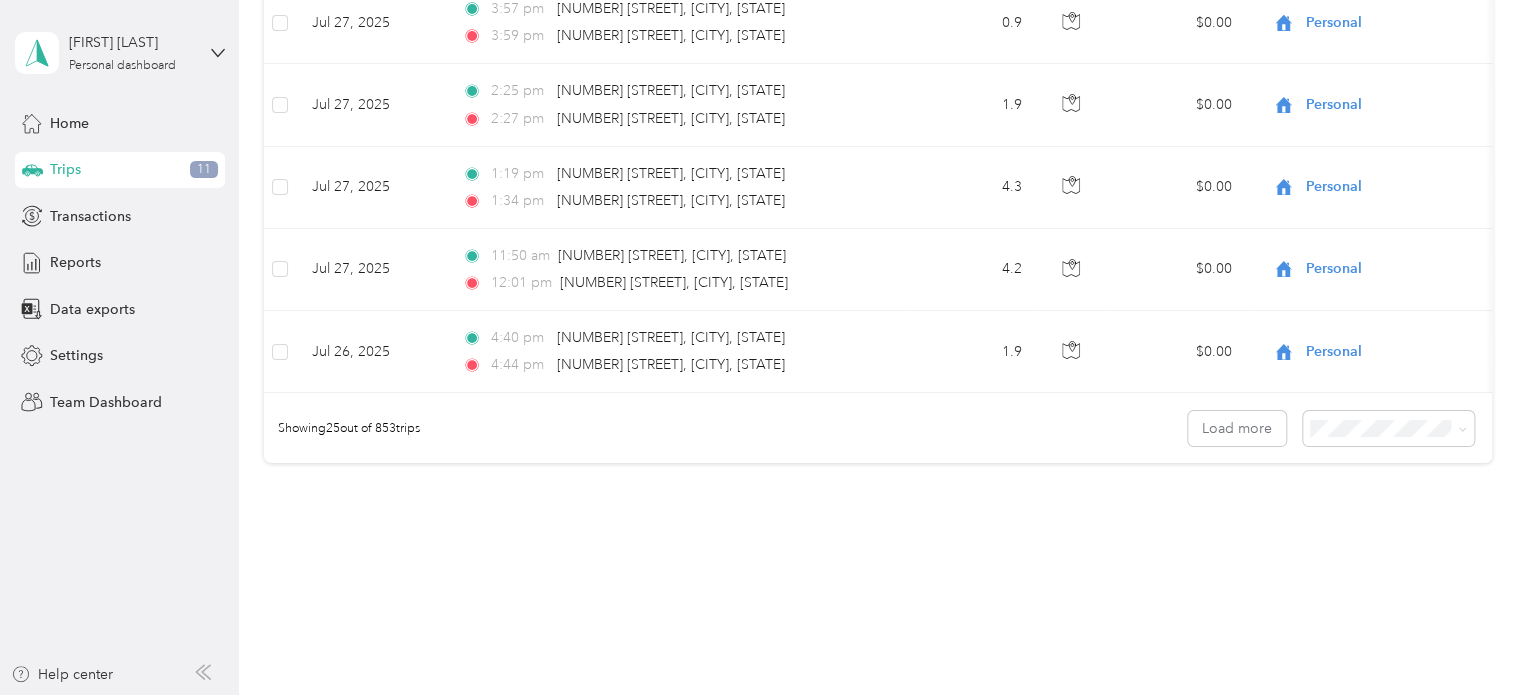 scroll, scrollTop: 0, scrollLeft: 0, axis: both 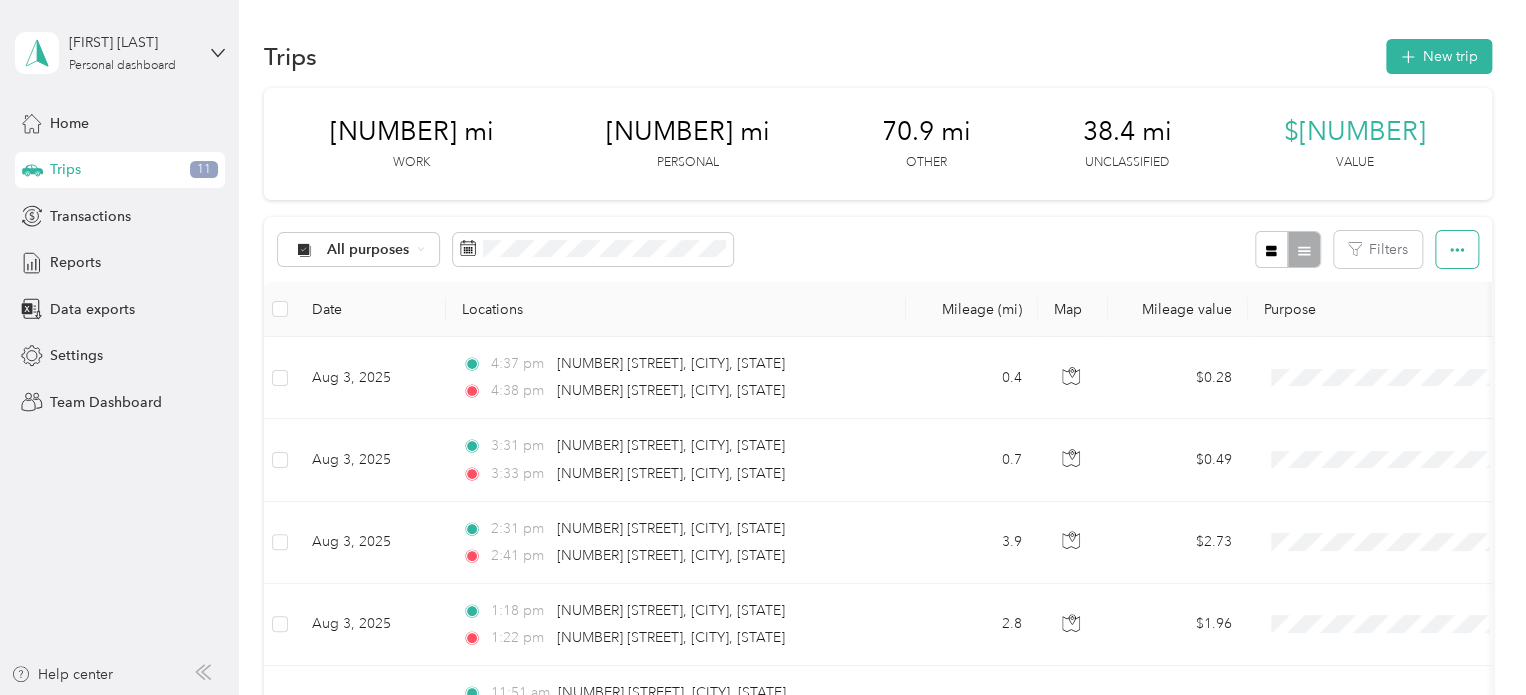 click at bounding box center [1457, 249] 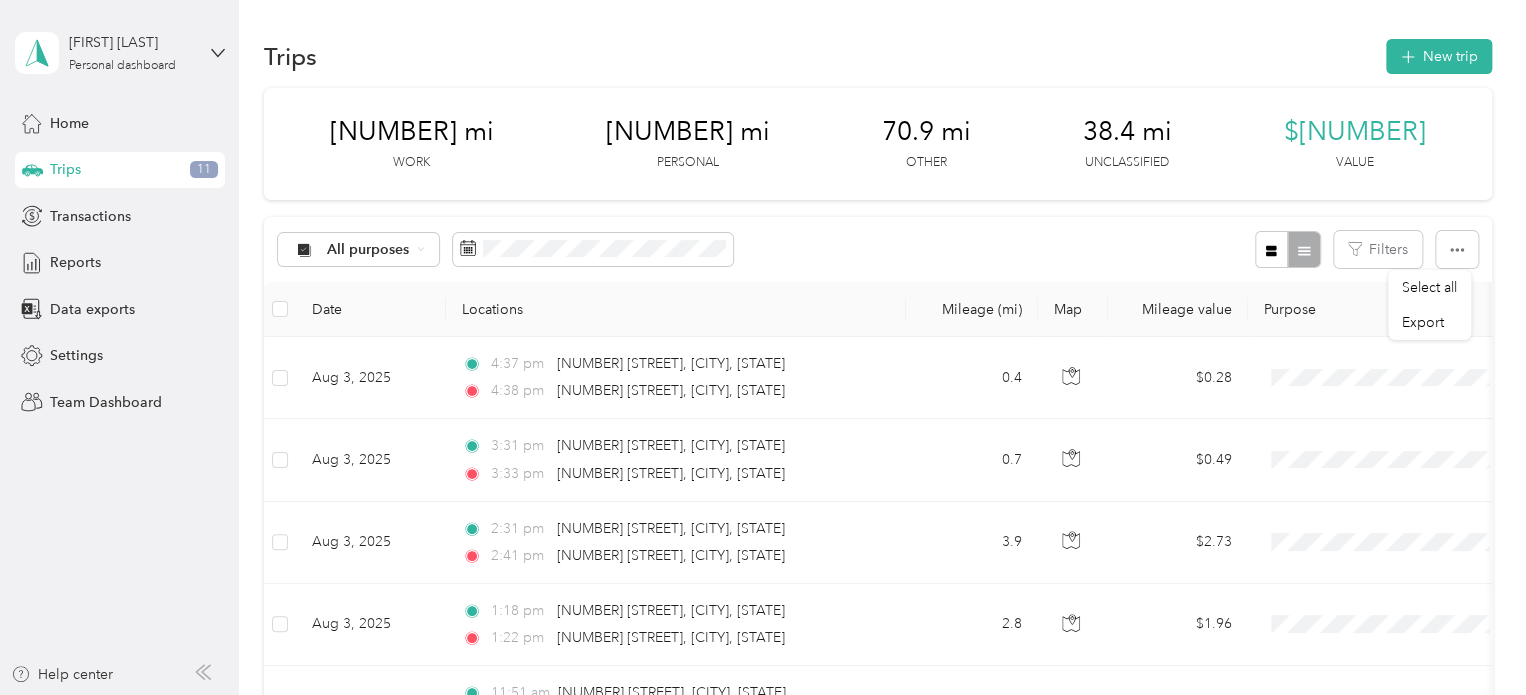 click on "[NUMBER] [NUMBER] mi Work [NUMBER] [NUMBER] mi Personal [NUMBER] [NUMBER] mi Other [NUMBER] [NUMBER] mi Unclassified $[NUMBER] Value" at bounding box center [878, 144] 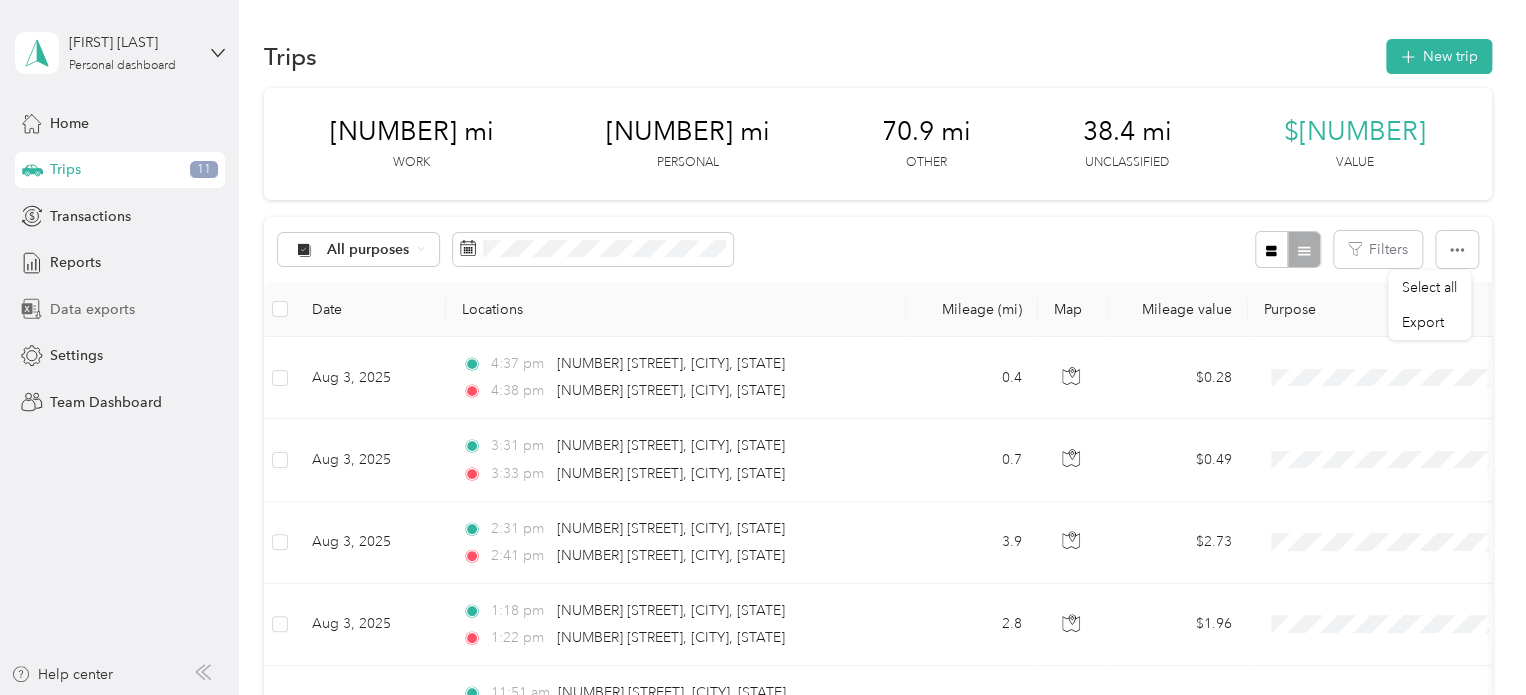 click on "Data exports" at bounding box center [92, 309] 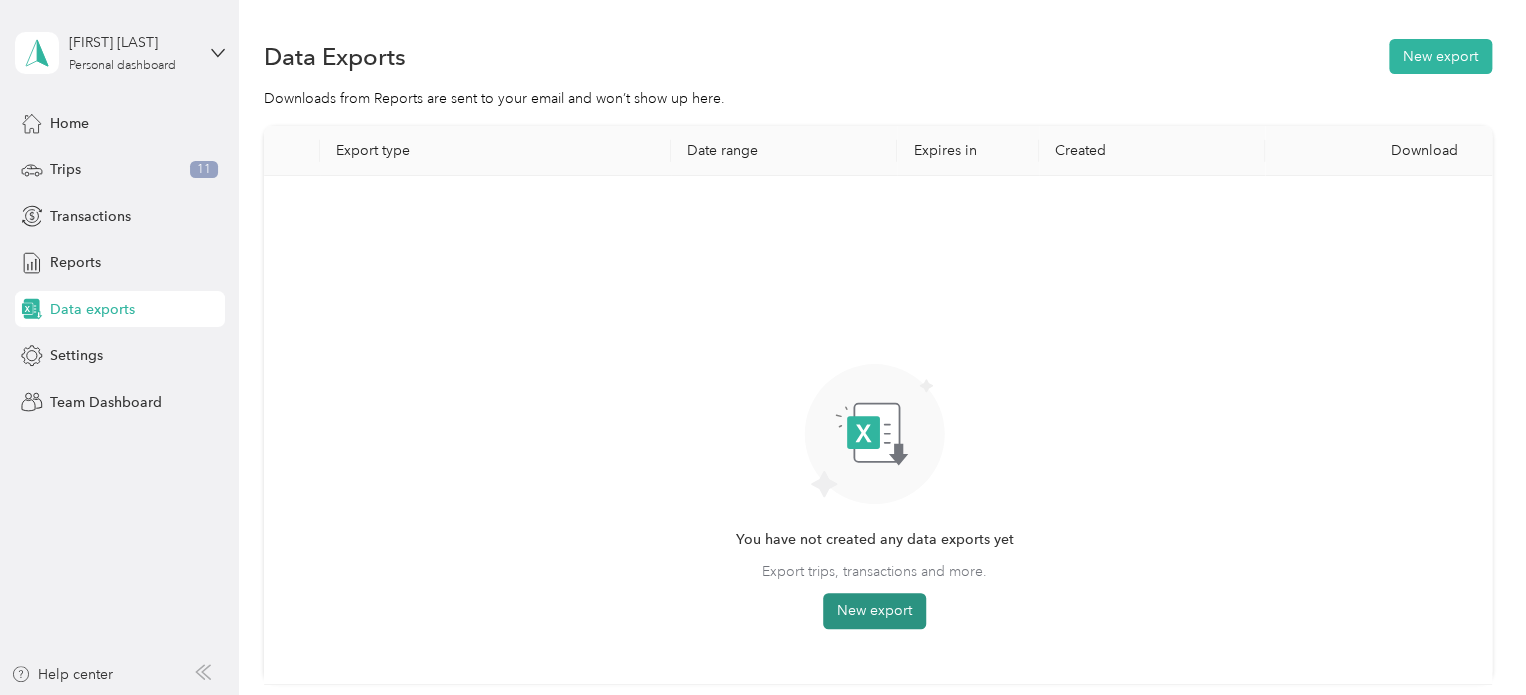 click on "New export" at bounding box center [874, 611] 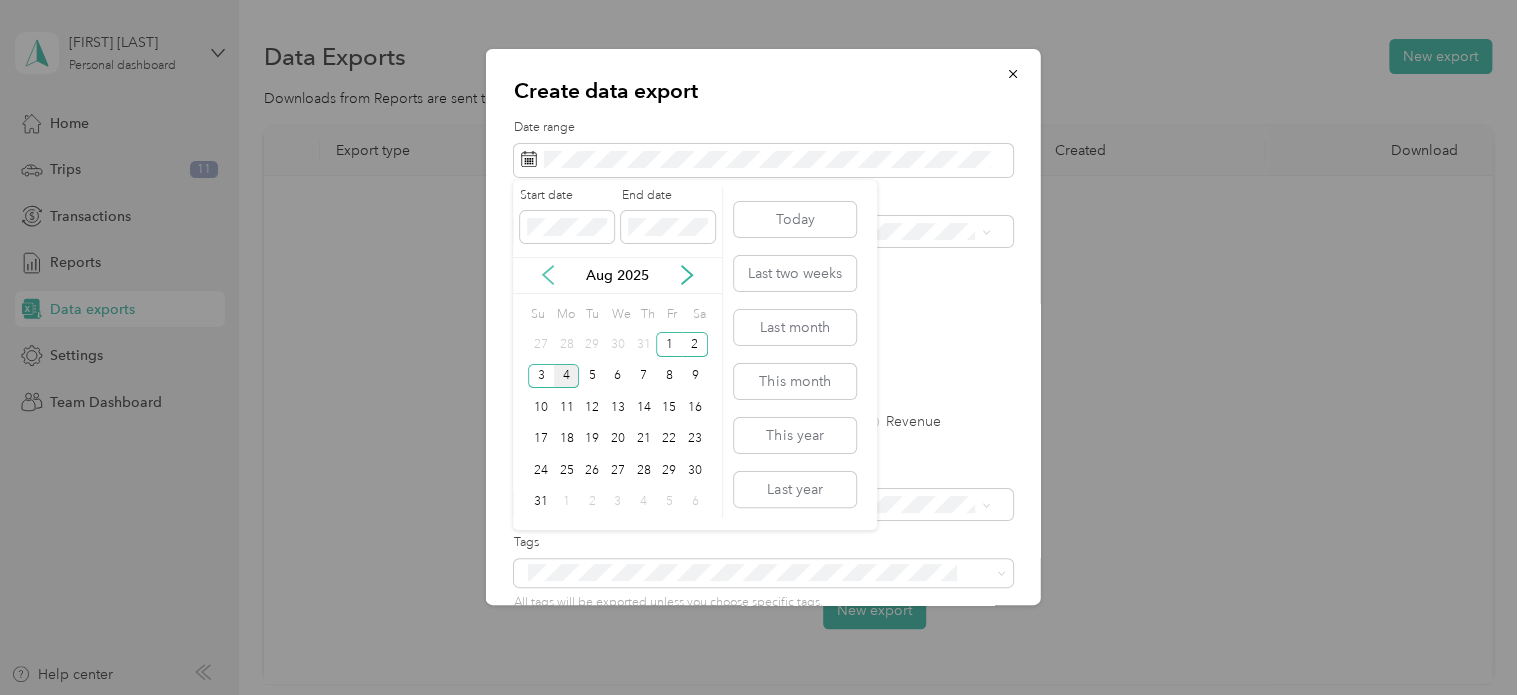 click 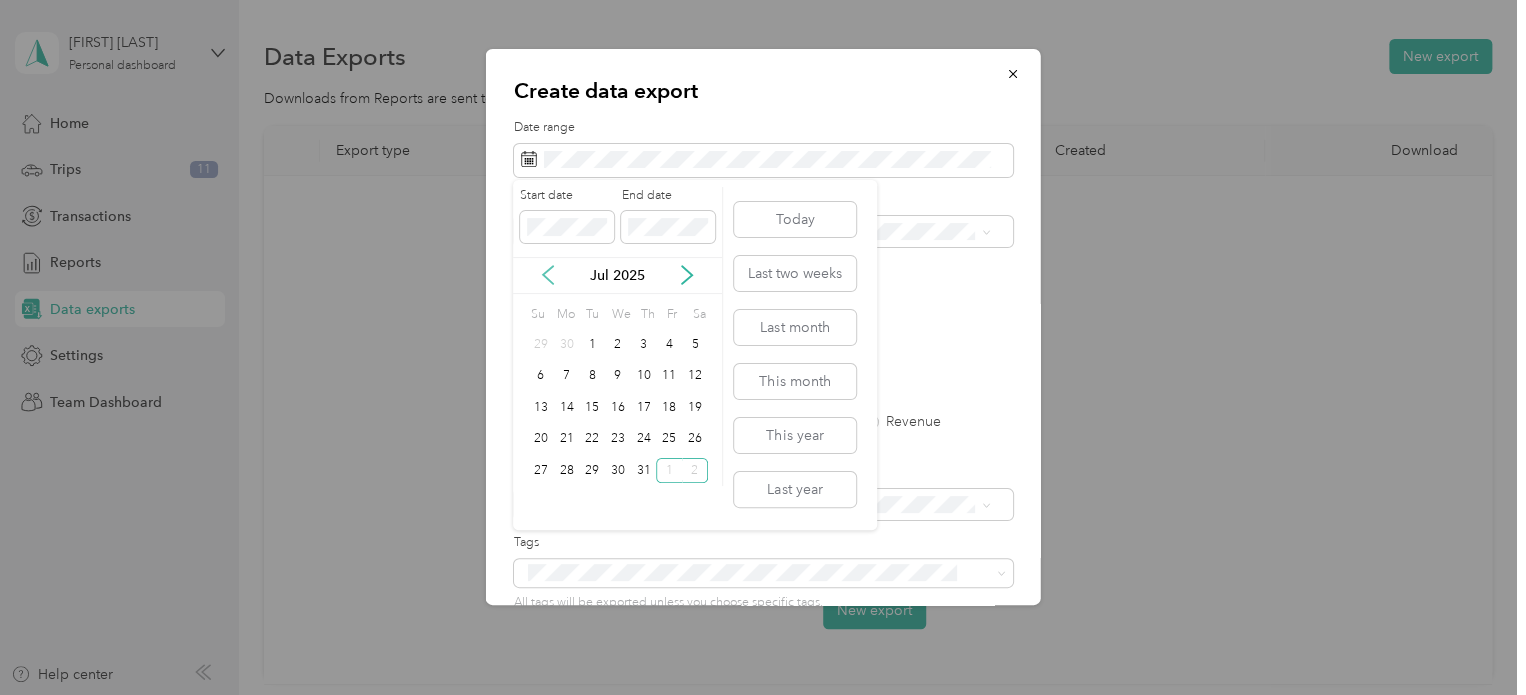 click 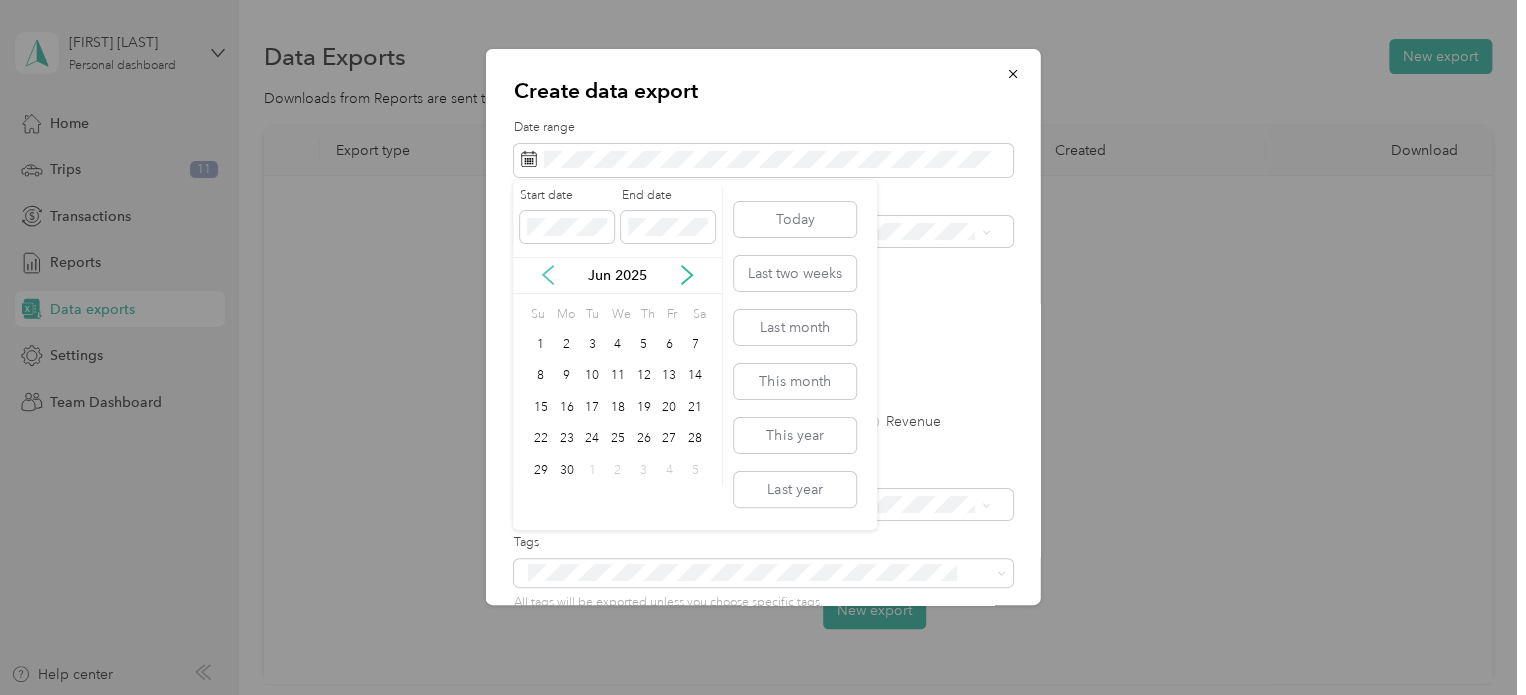 click 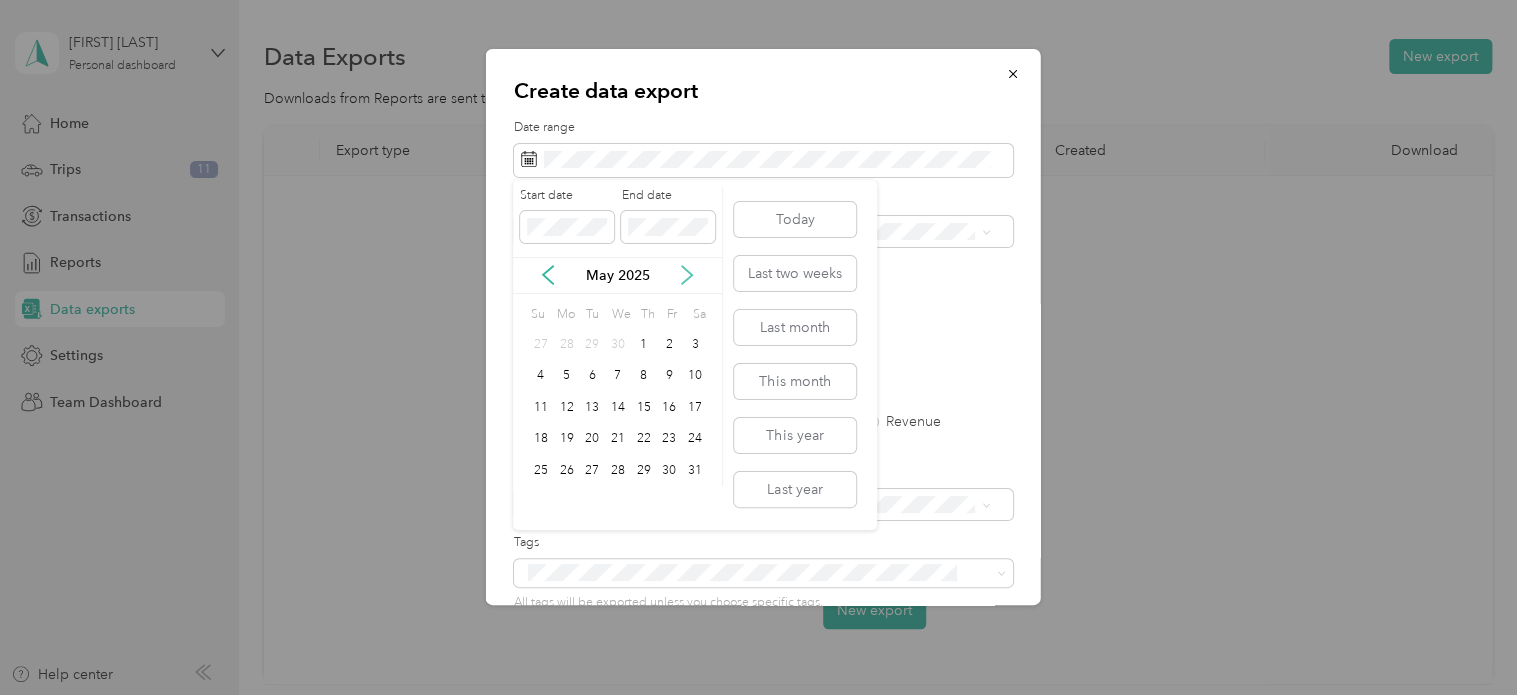click 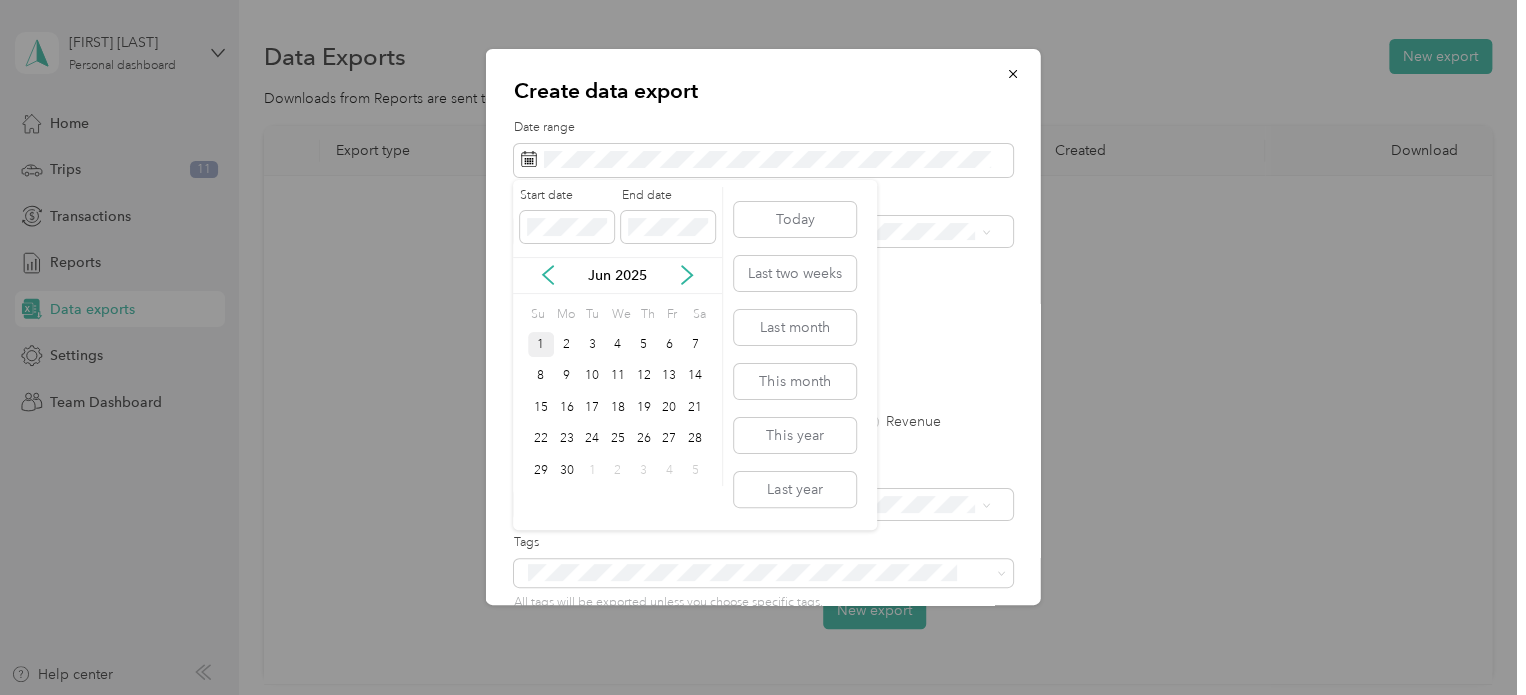 click on "1" at bounding box center (541, 344) 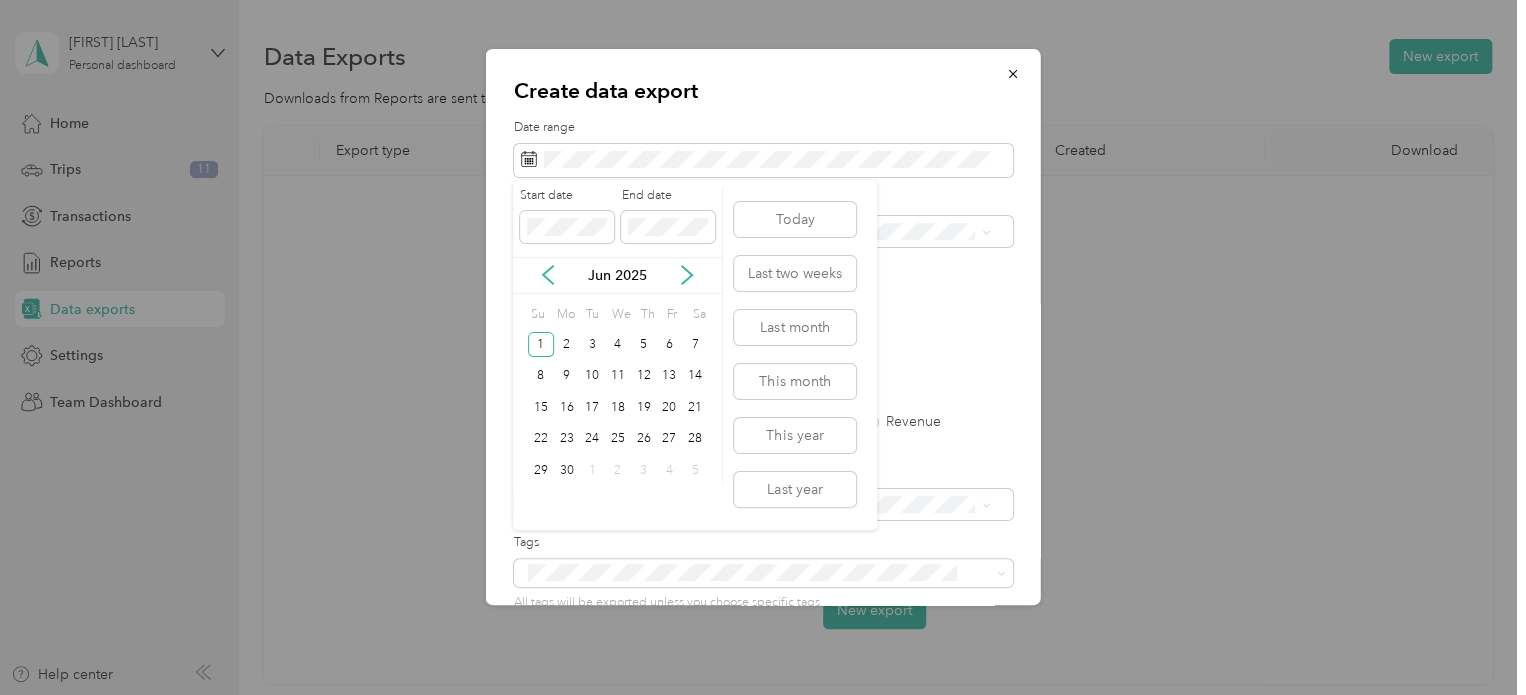 click on "Jun 2025" at bounding box center [617, 275] 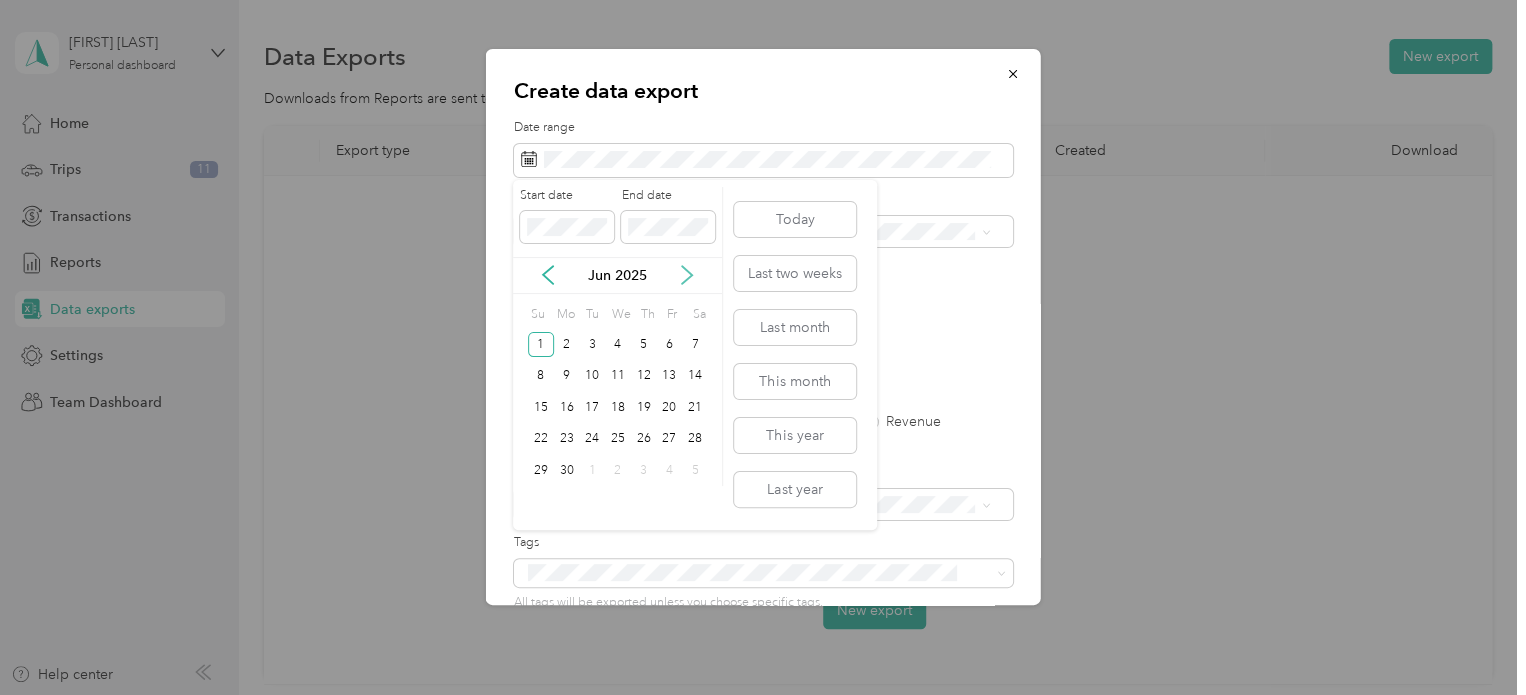 click 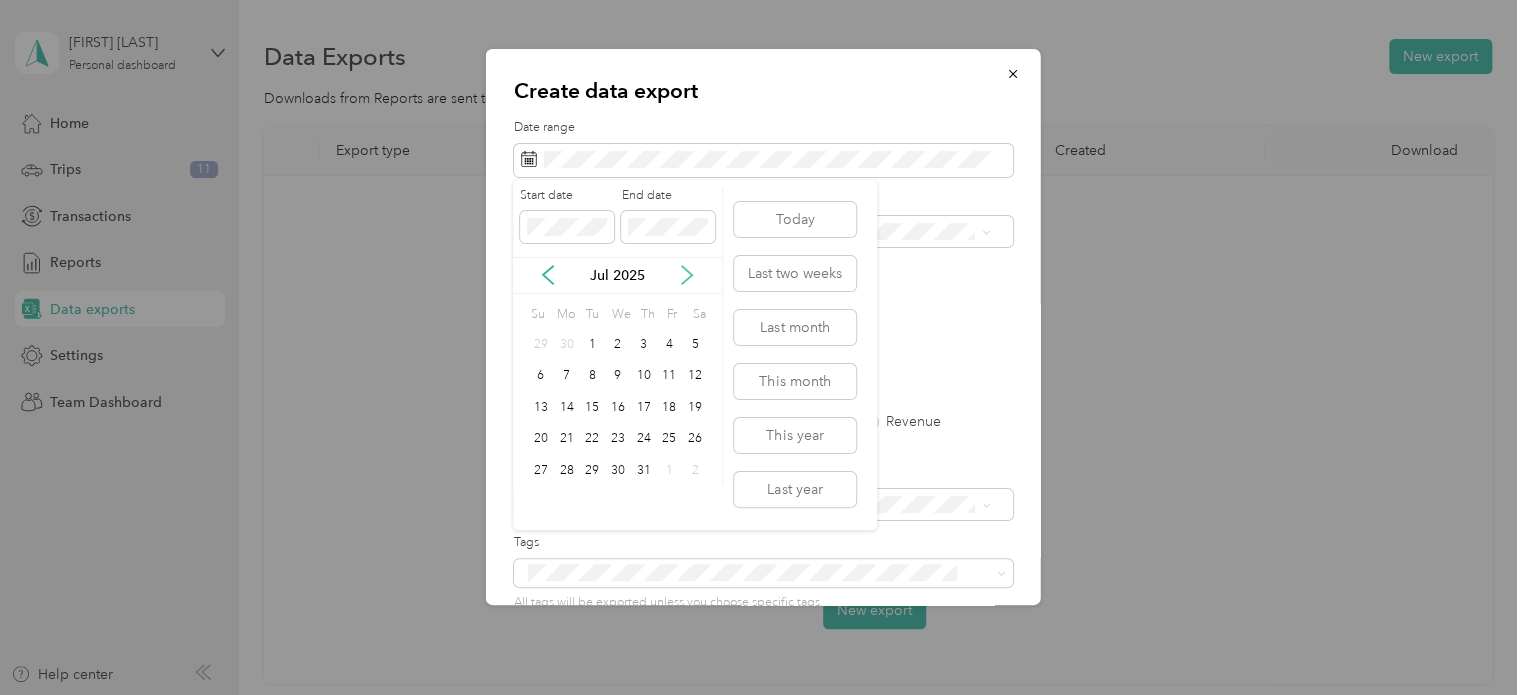 click 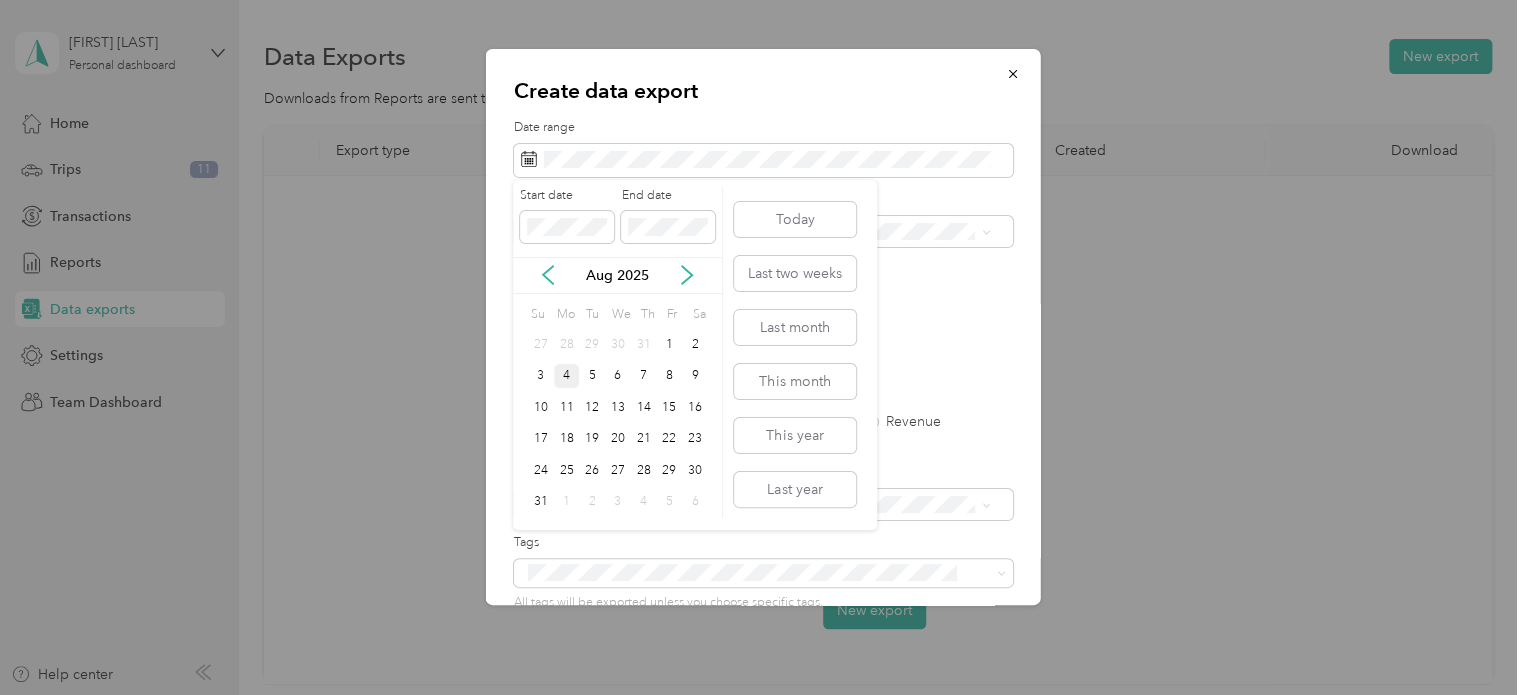 click on "4" at bounding box center [567, 376] 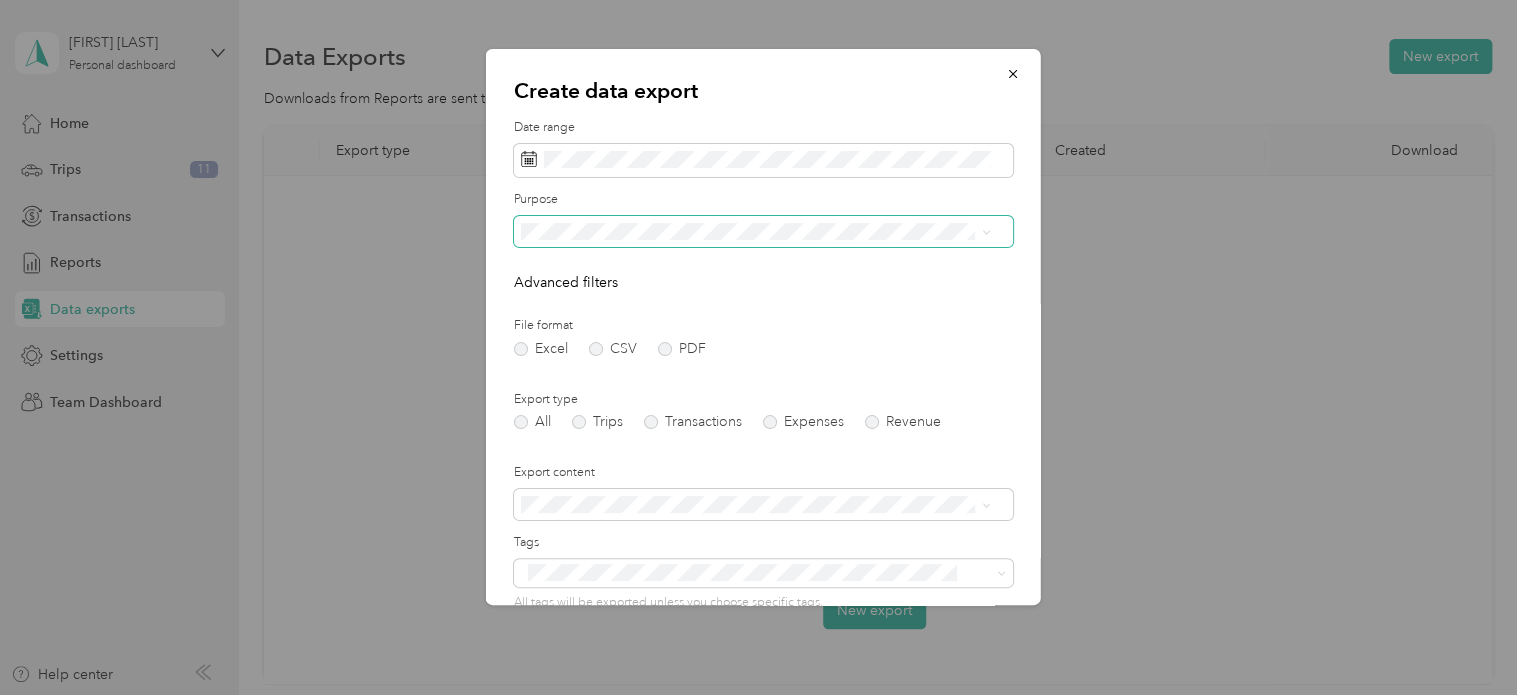 scroll, scrollTop: 171, scrollLeft: 0, axis: vertical 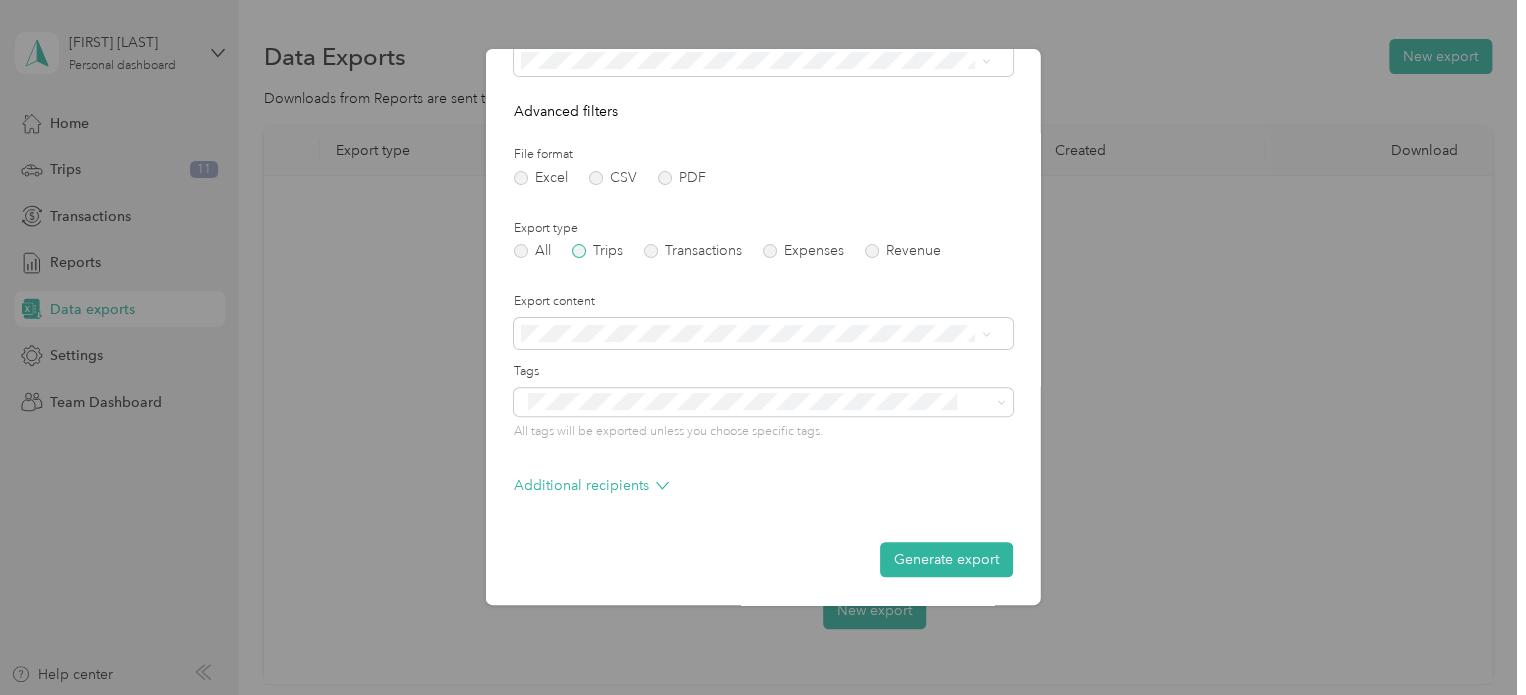 click on "Trips" at bounding box center (597, 251) 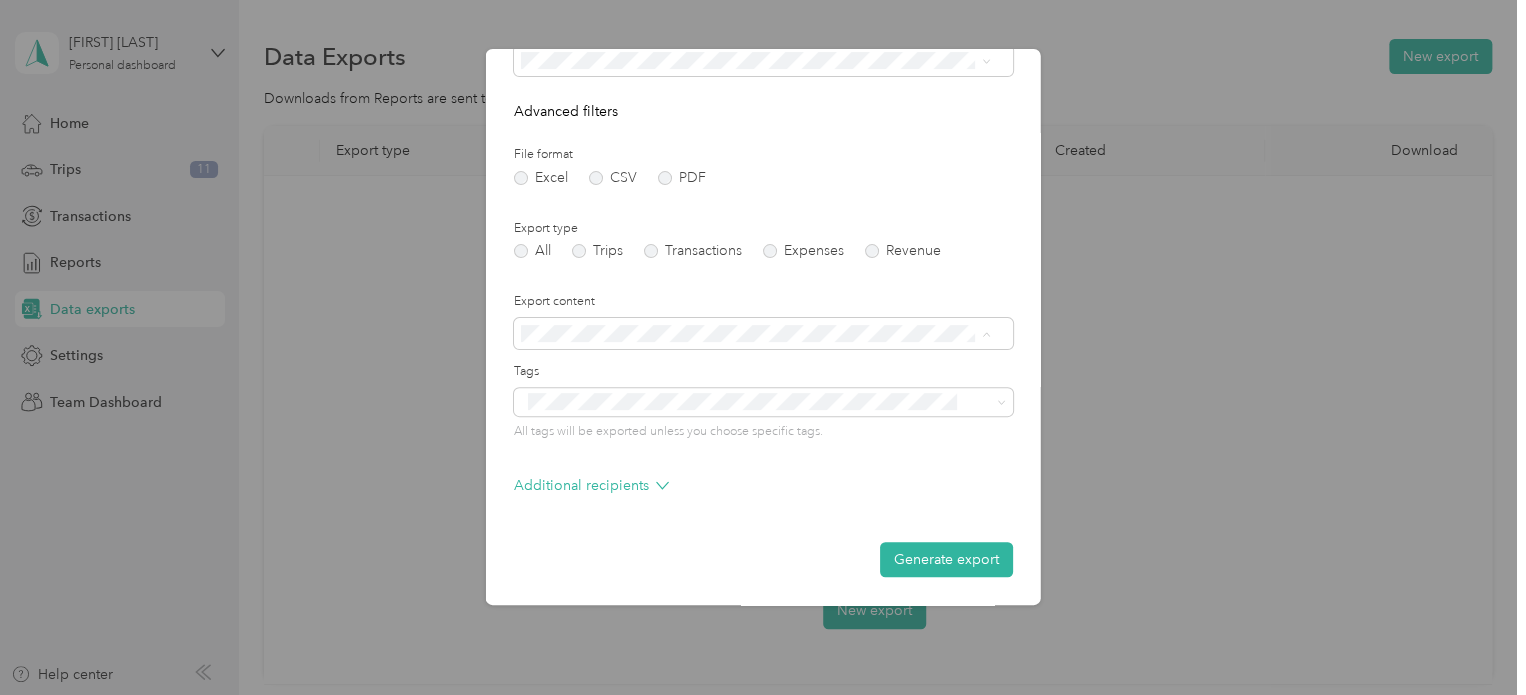 click on "Export content" at bounding box center (763, 302) 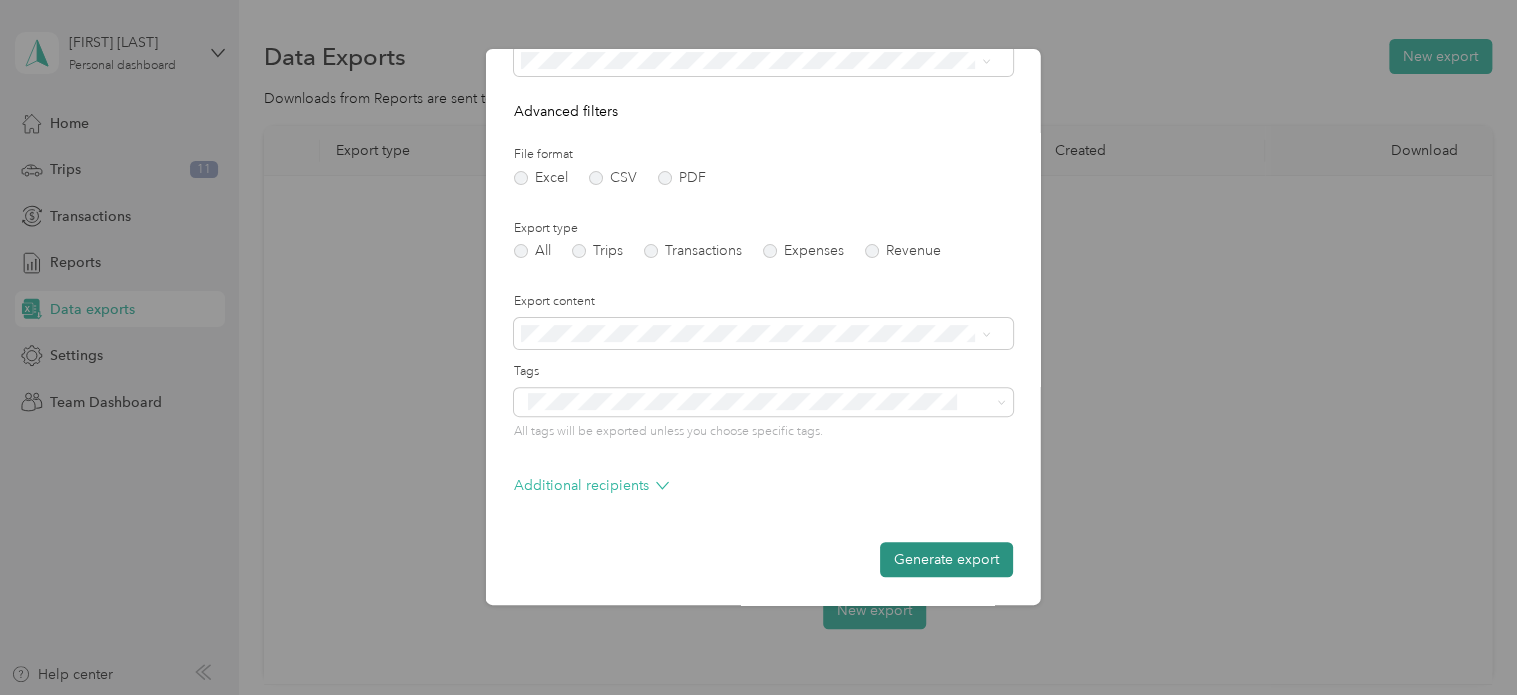 click on "Generate export" at bounding box center (946, 559) 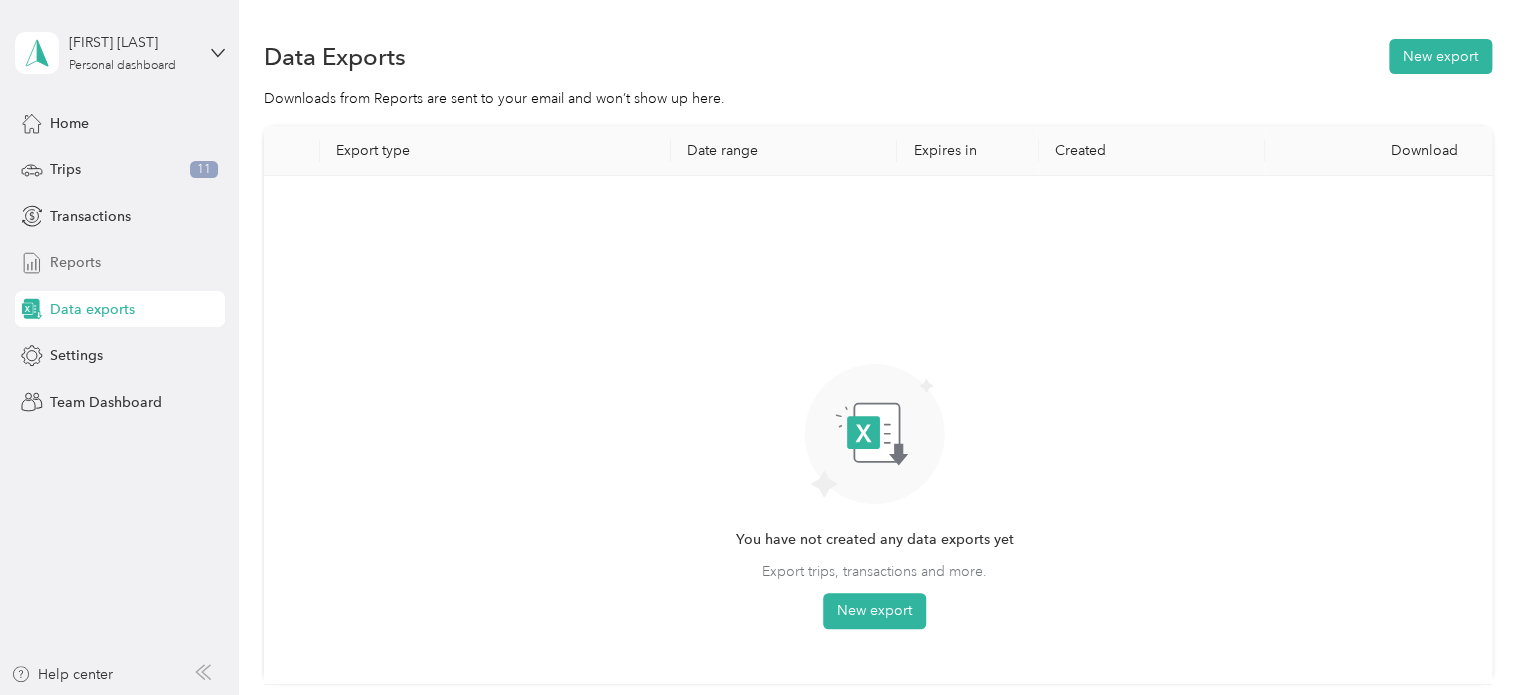 click on "Reports" at bounding box center (120, 263) 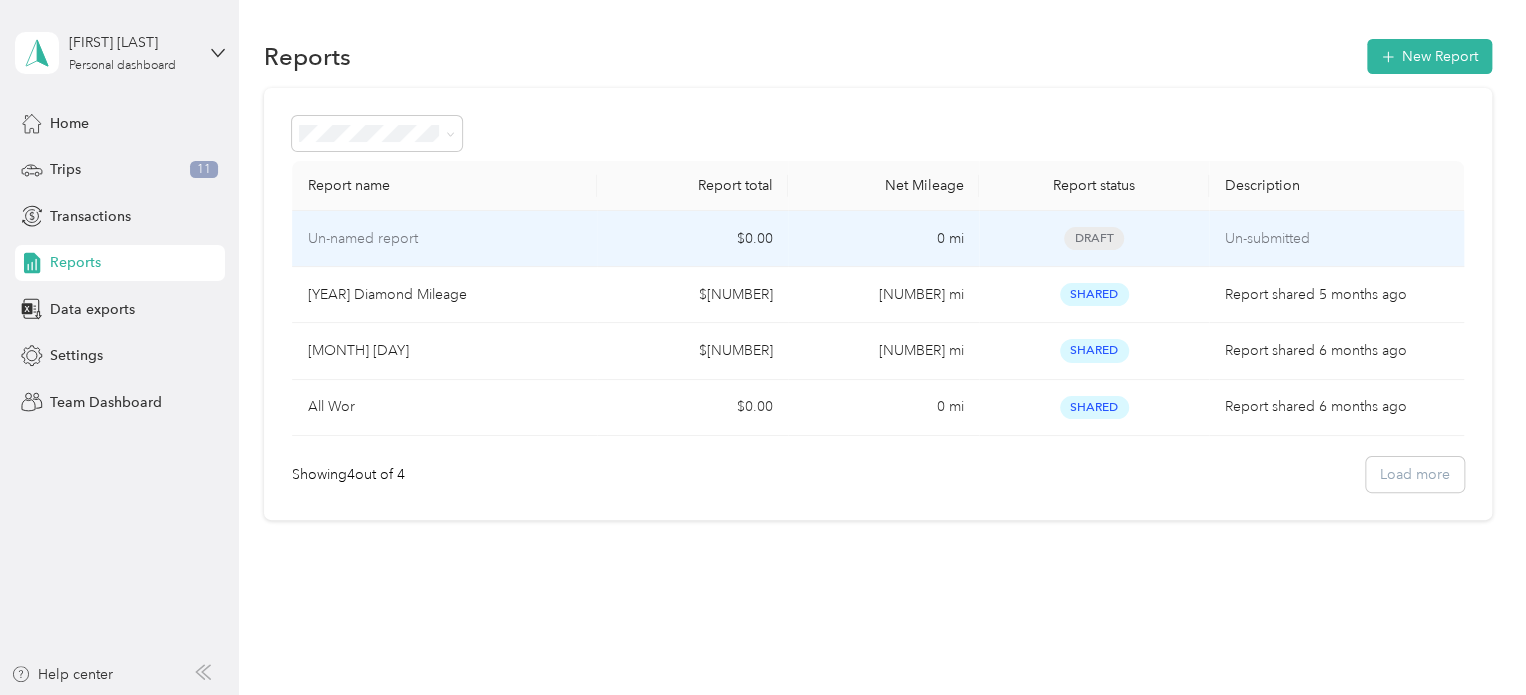click on "Un-named report" at bounding box center (363, 239) 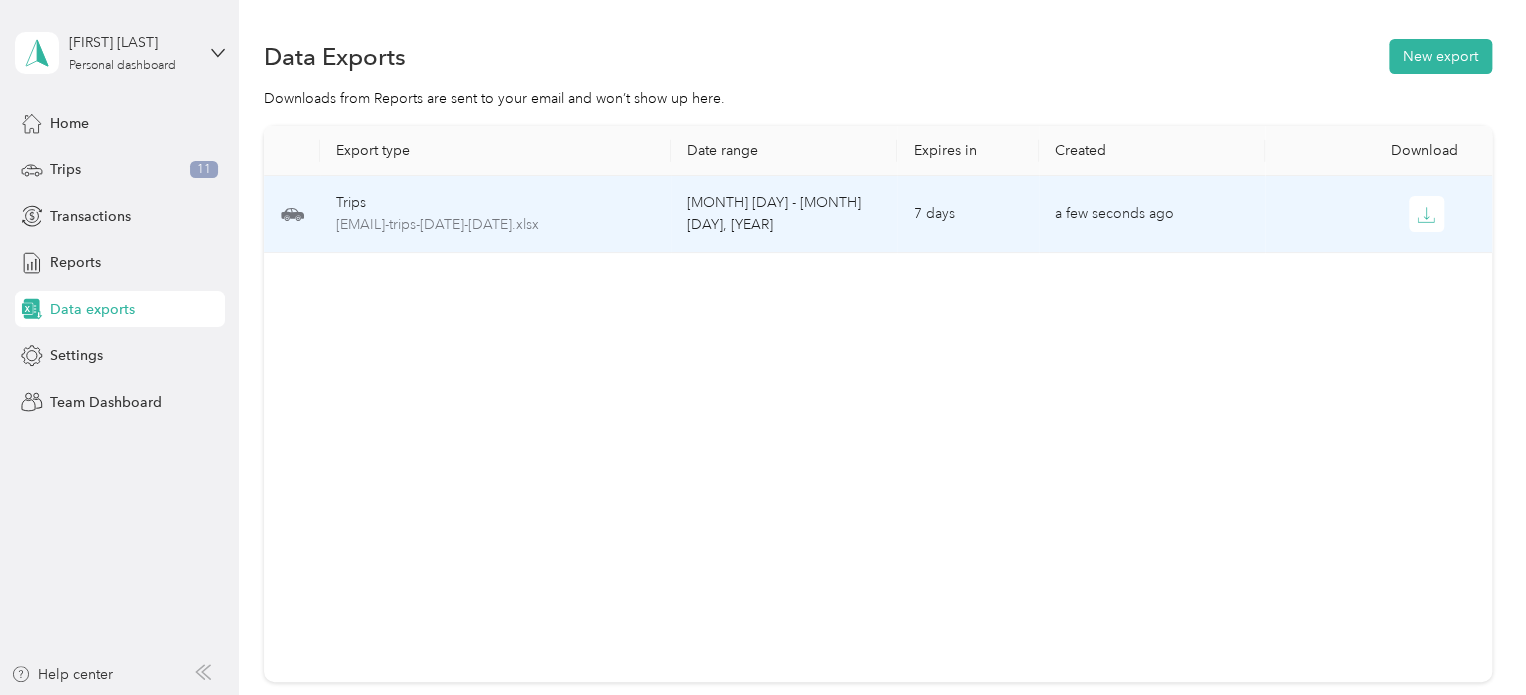 click on "Trips" at bounding box center (495, 203) 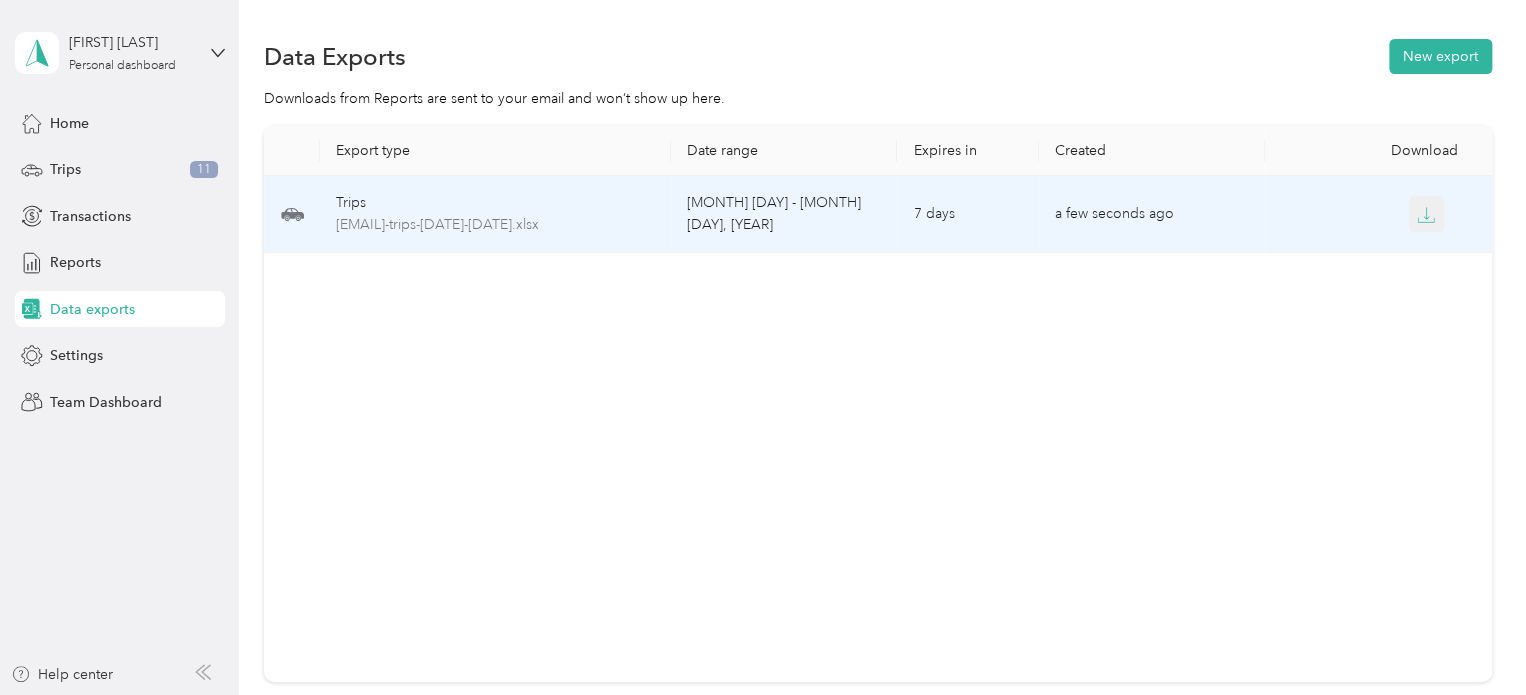 click at bounding box center [1427, 214] 